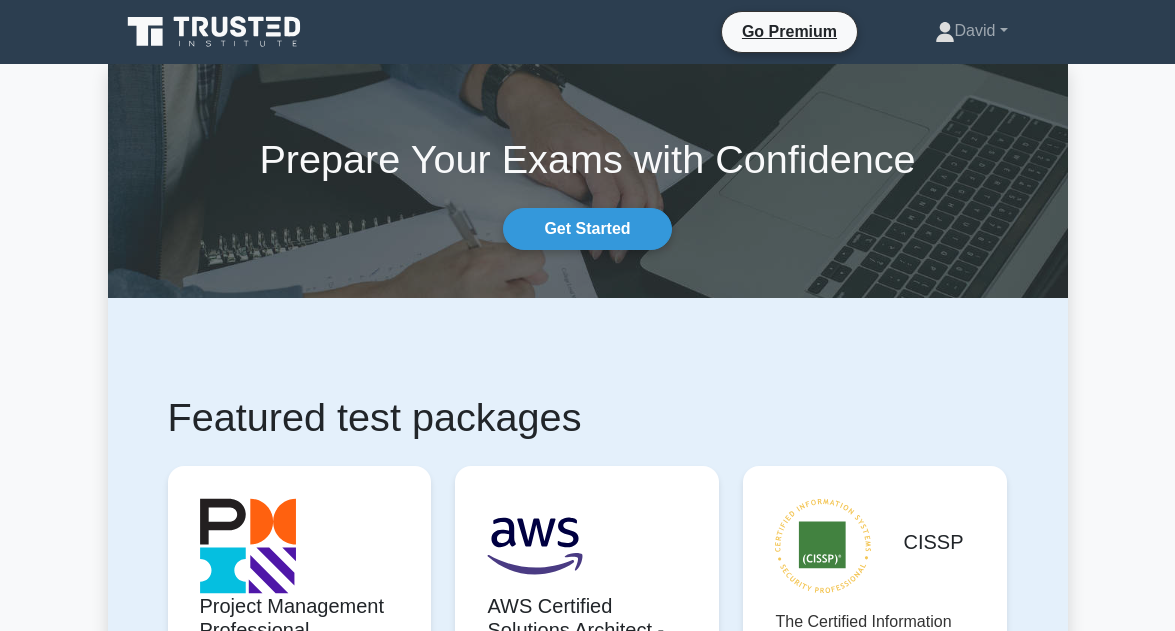 scroll, scrollTop: 4105, scrollLeft: 0, axis: vertical 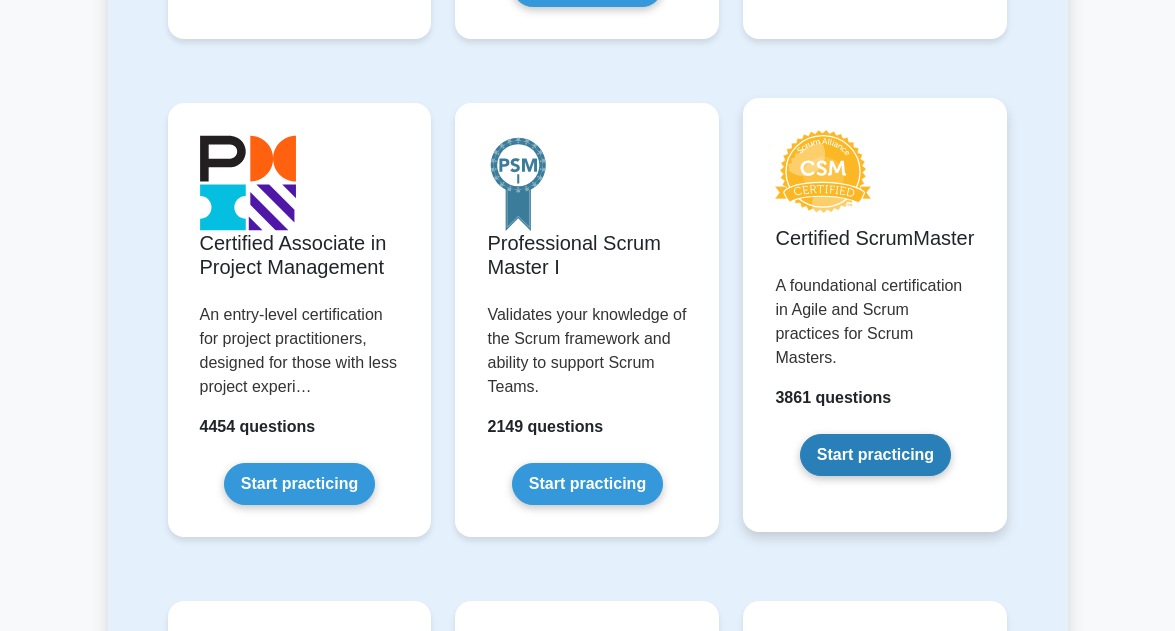 click on "Start practicing" at bounding box center [875, 455] 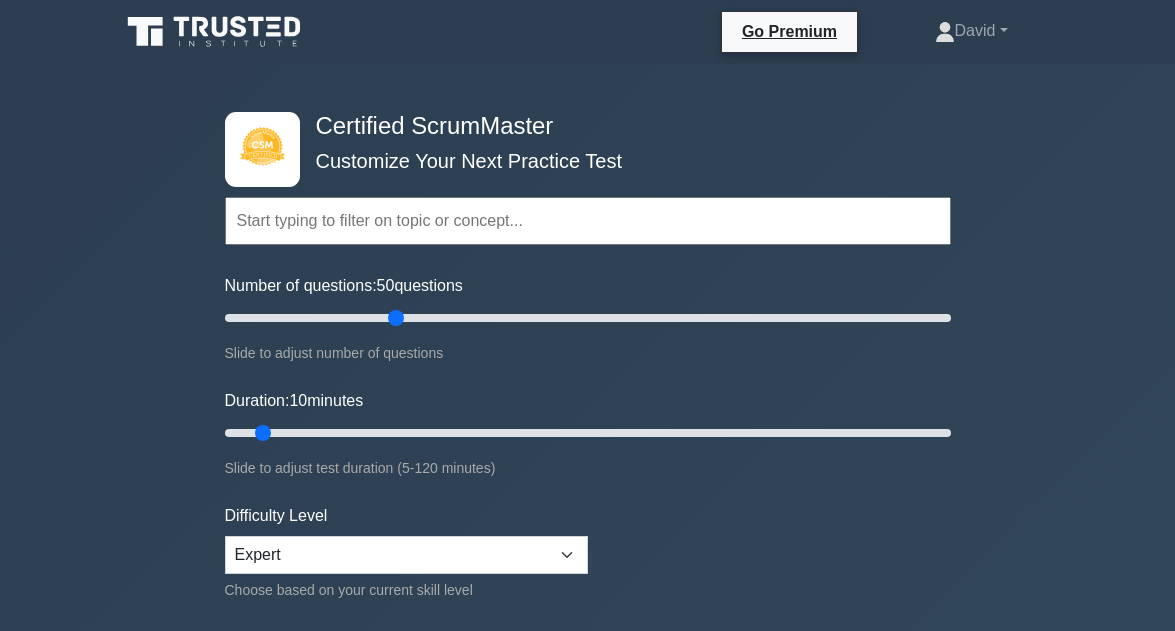 scroll, scrollTop: 0, scrollLeft: 0, axis: both 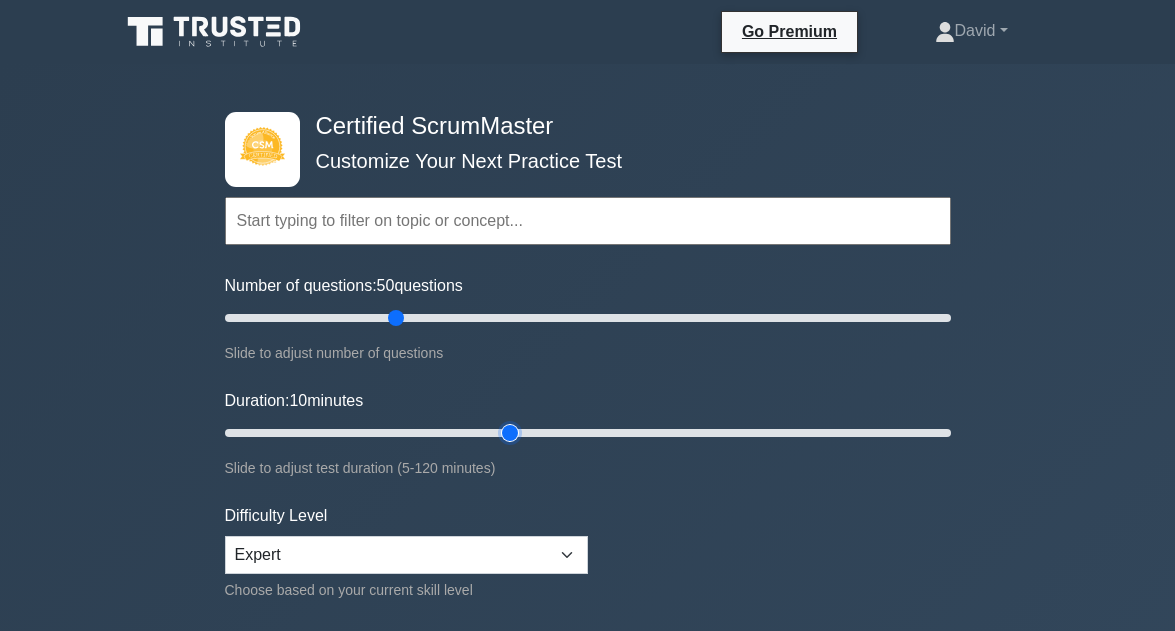 click on "Duration:  10  minutes" at bounding box center (588, 433) 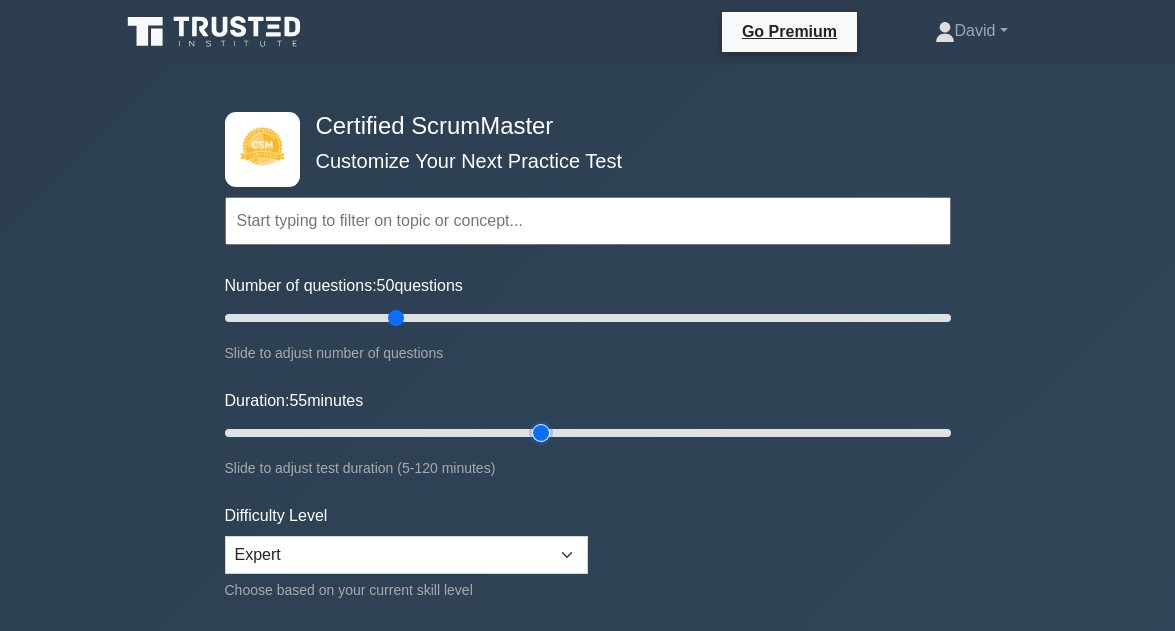 click on "Duration:  55  minutes" at bounding box center (588, 433) 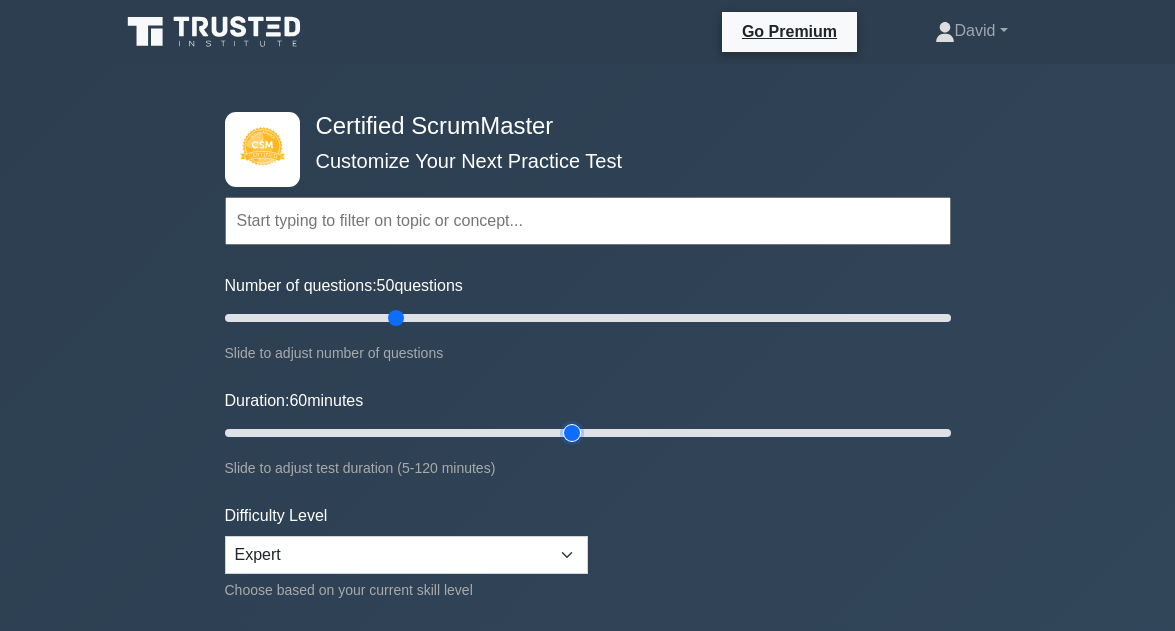 type on "60" 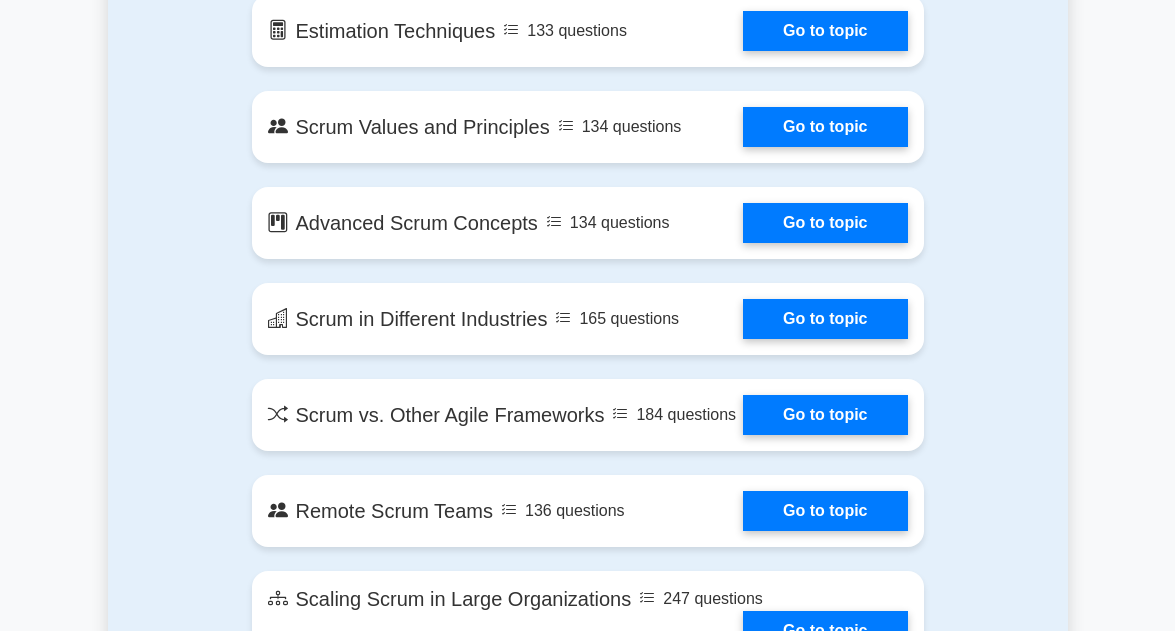 scroll, scrollTop: 2380, scrollLeft: 0, axis: vertical 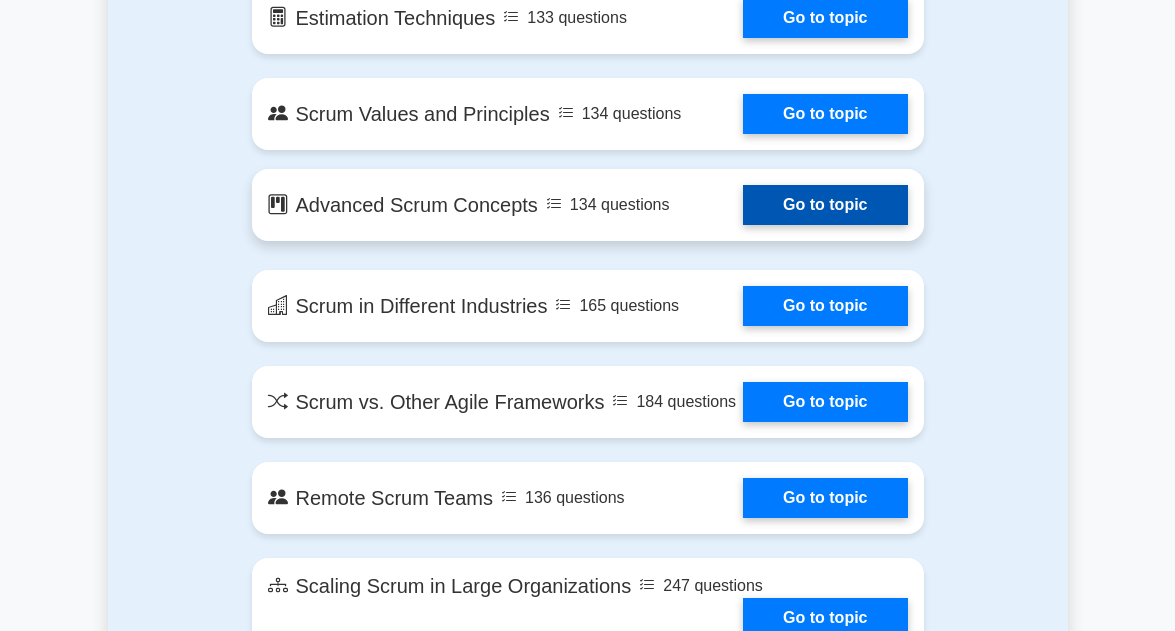 click on "Go to topic" at bounding box center (825, 205) 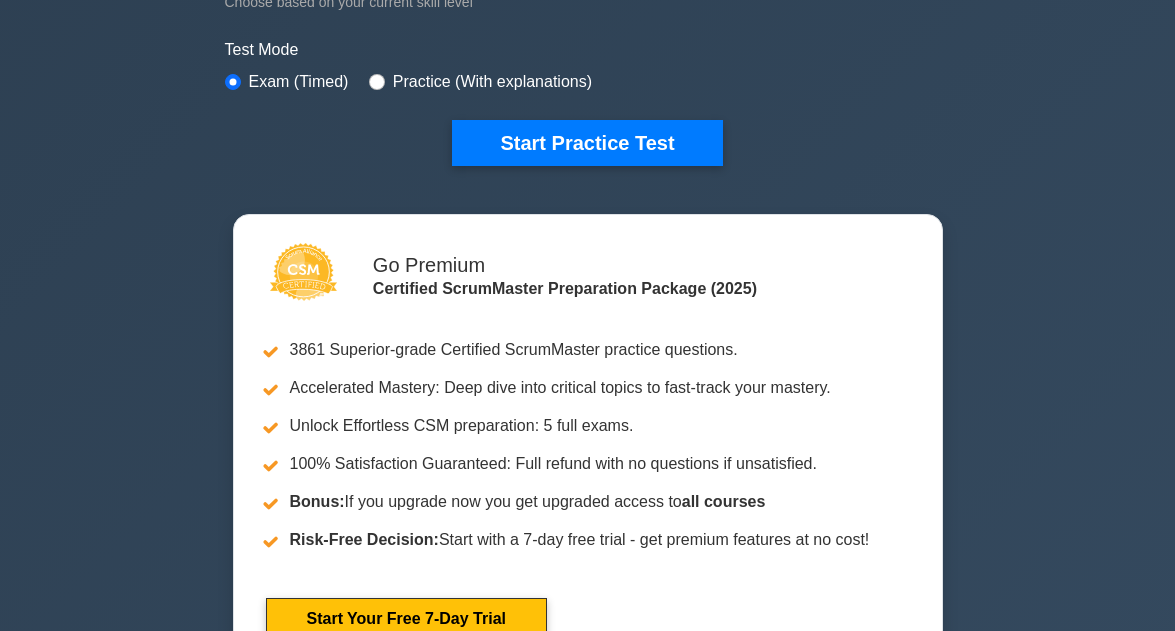 scroll, scrollTop: 500, scrollLeft: 0, axis: vertical 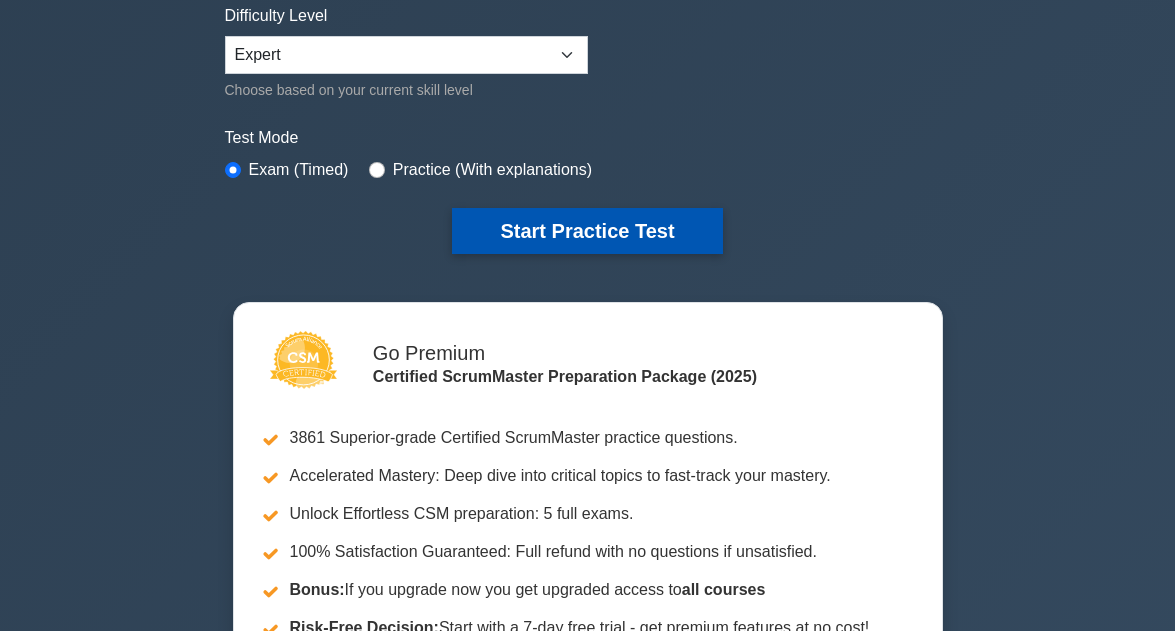 click on "Start Practice Test" at bounding box center (587, 231) 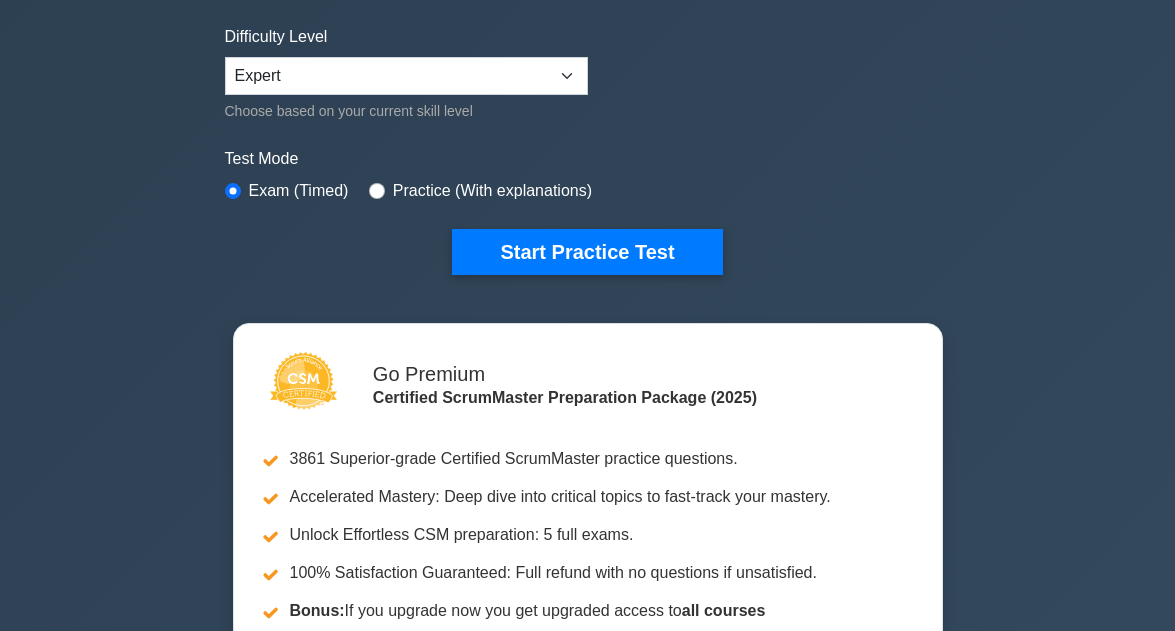 scroll, scrollTop: 480, scrollLeft: 0, axis: vertical 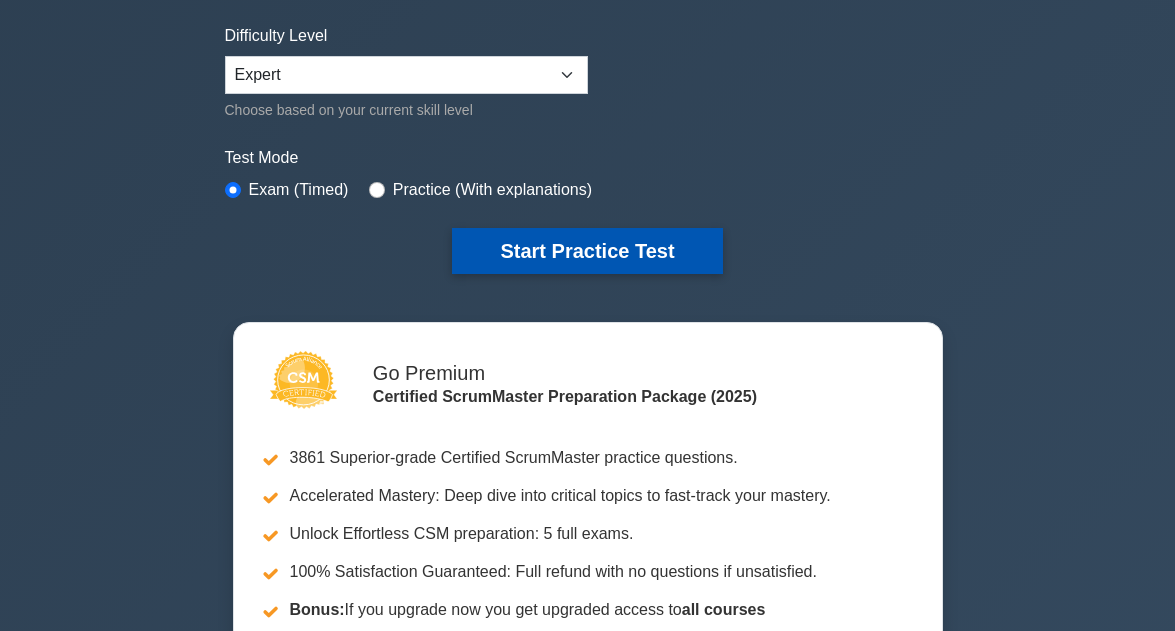 click on "Start Practice Test" at bounding box center (587, 251) 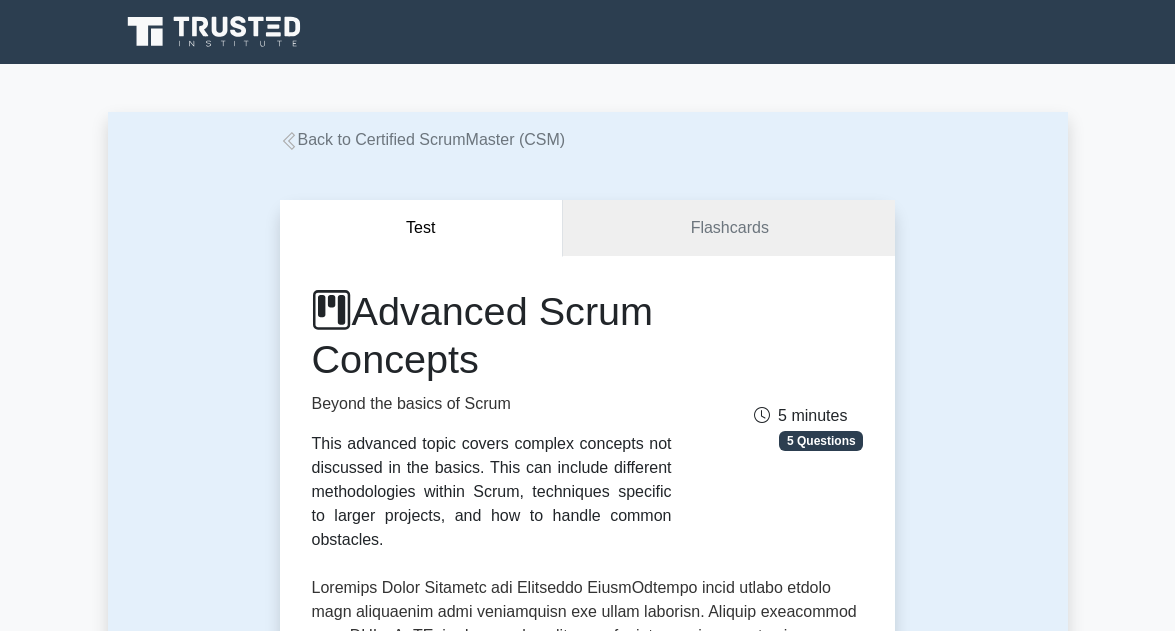 scroll, scrollTop: 0, scrollLeft: 0, axis: both 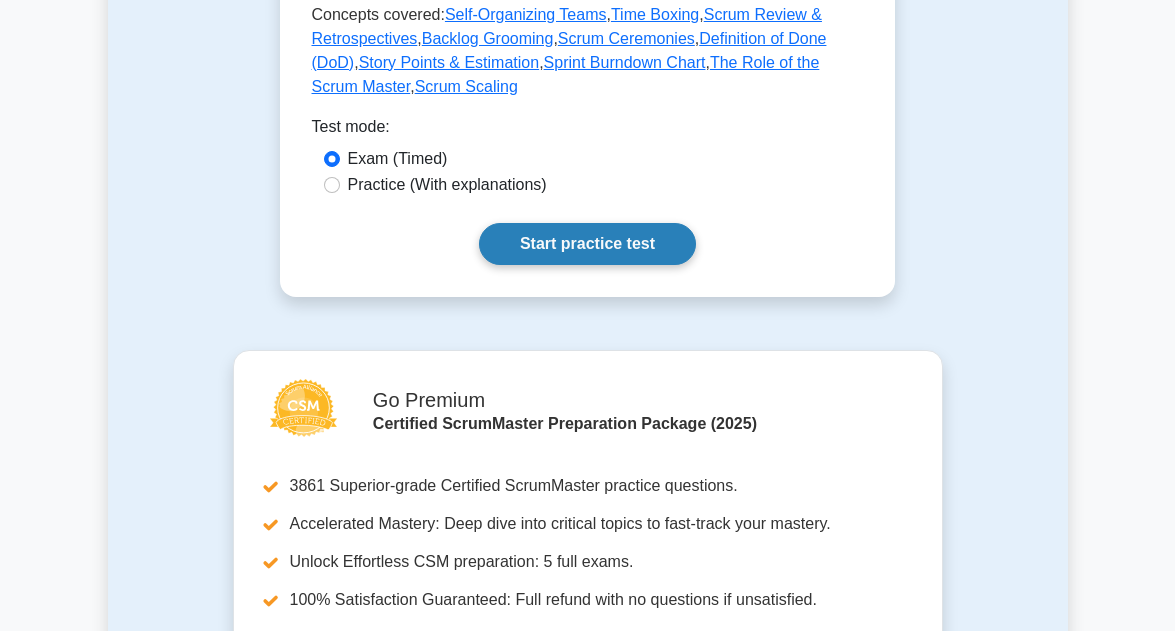 click on "Start practice test" at bounding box center [587, 244] 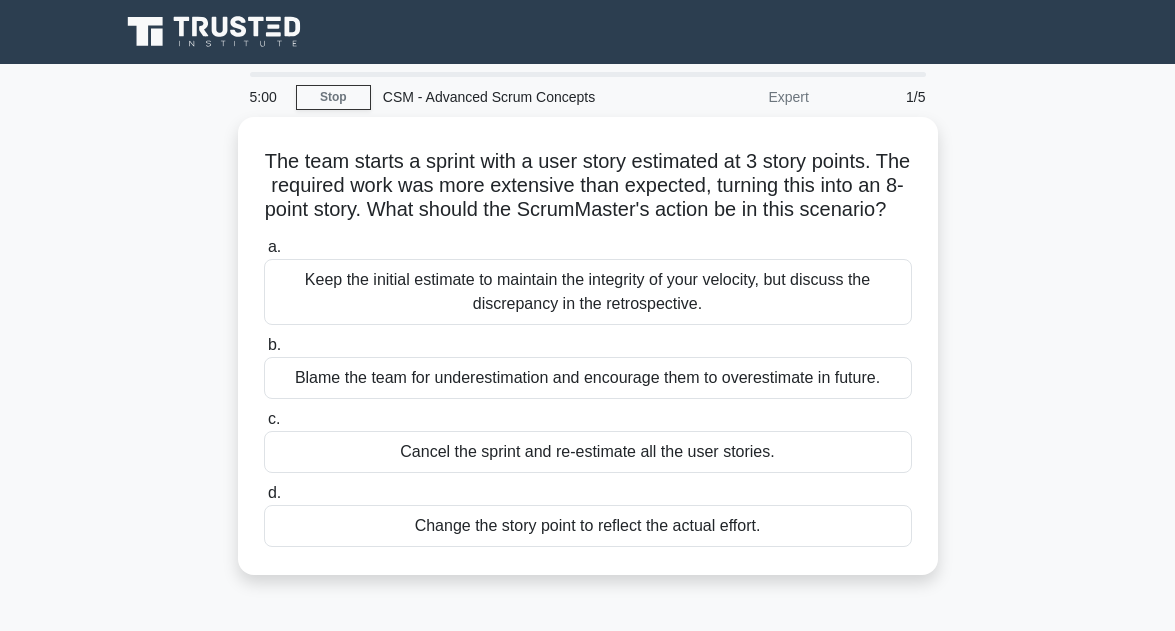 scroll, scrollTop: 0, scrollLeft: 0, axis: both 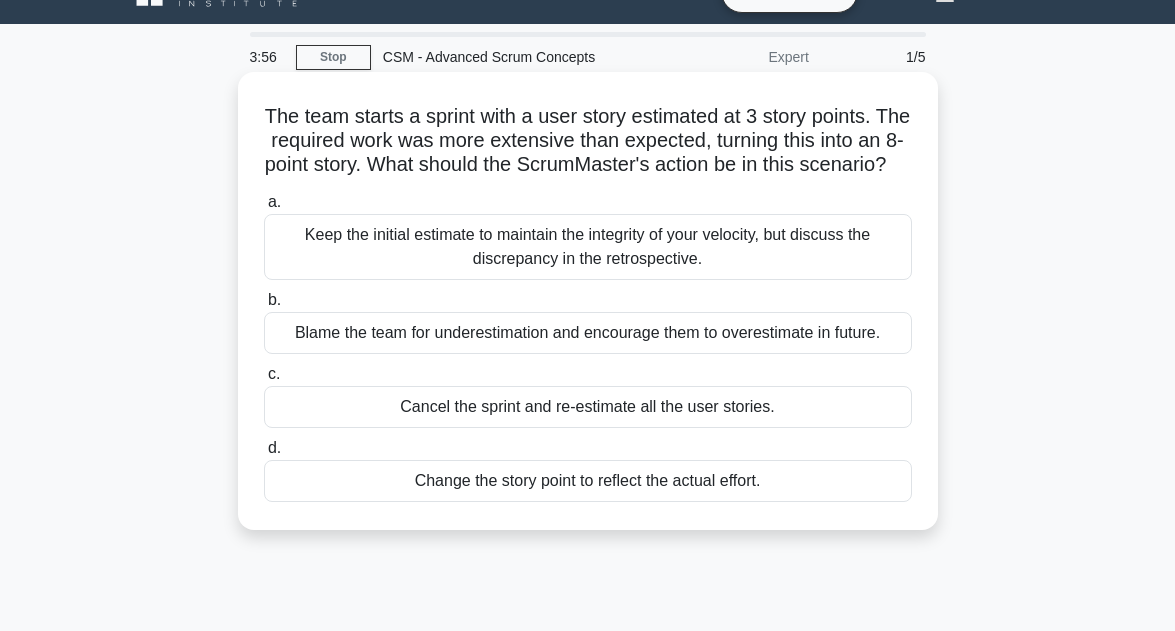 click on "Cancel the sprint and re-estimate all the user stories." at bounding box center (588, 407) 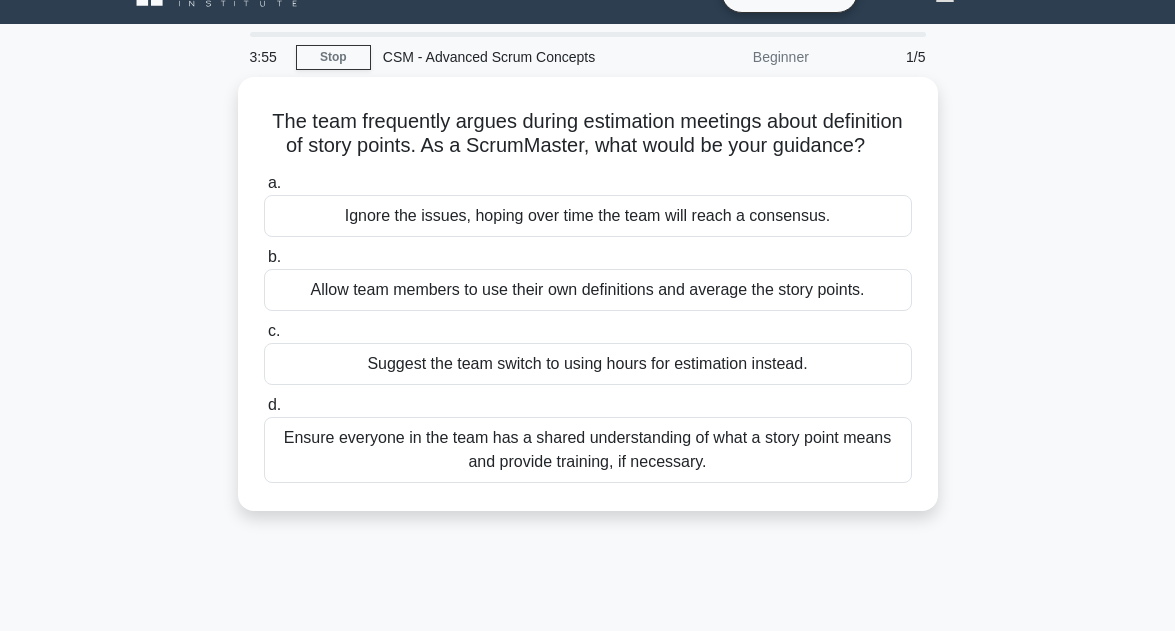 scroll, scrollTop: 0, scrollLeft: 0, axis: both 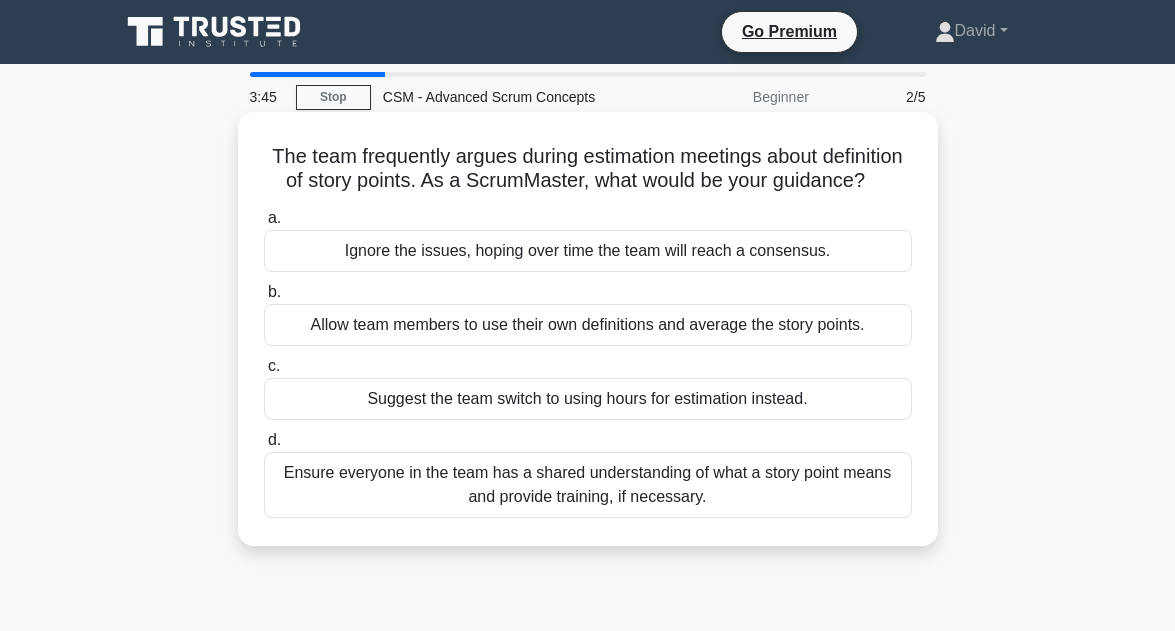 click on "Ensure everyone in the team has a shared understanding of what a story point means and provide training, if necessary." at bounding box center [588, 485] 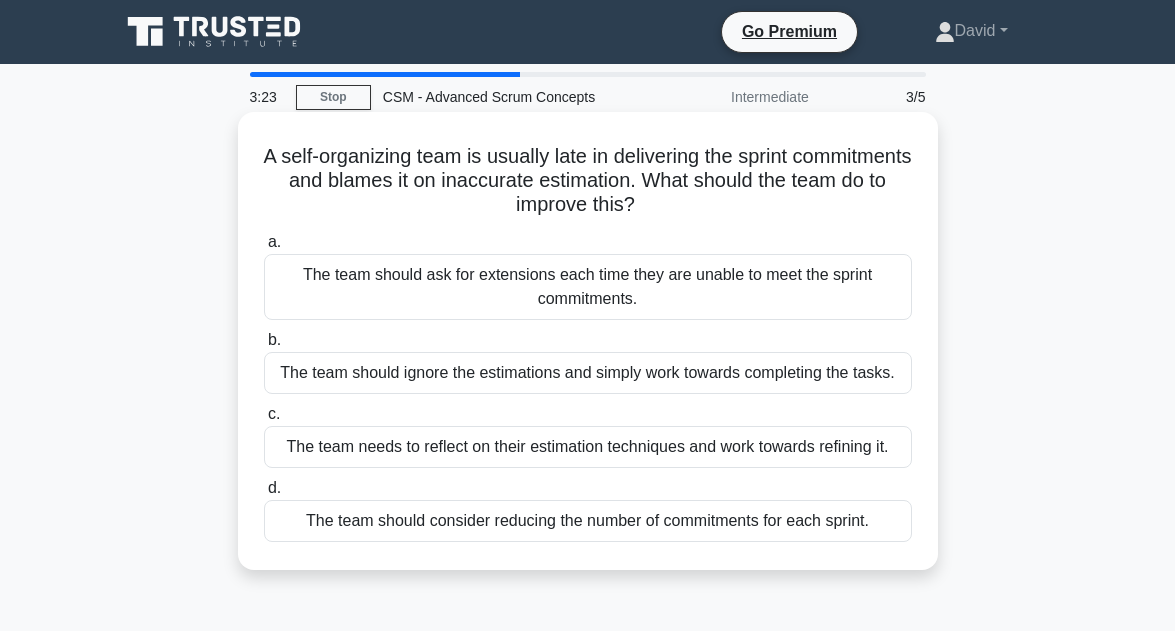 click on "The team needs to reflect on their estimation techniques and work towards refining it." at bounding box center (588, 447) 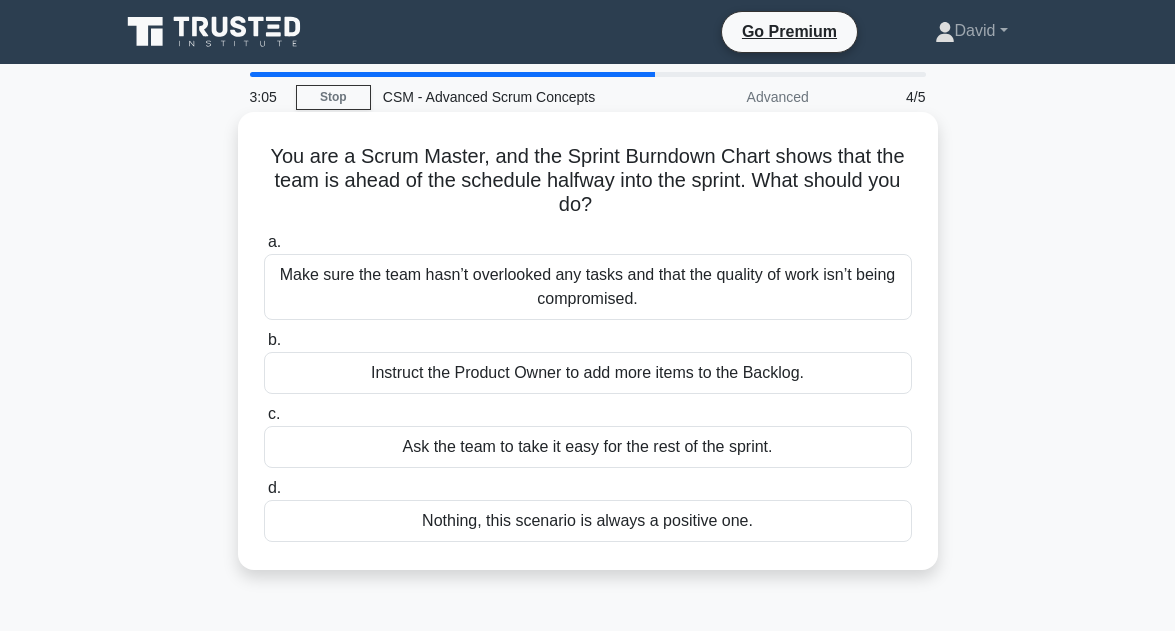 click on "Make sure the team hasn’t overlooked any tasks and that the quality of work isn’t being compromised." at bounding box center (588, 287) 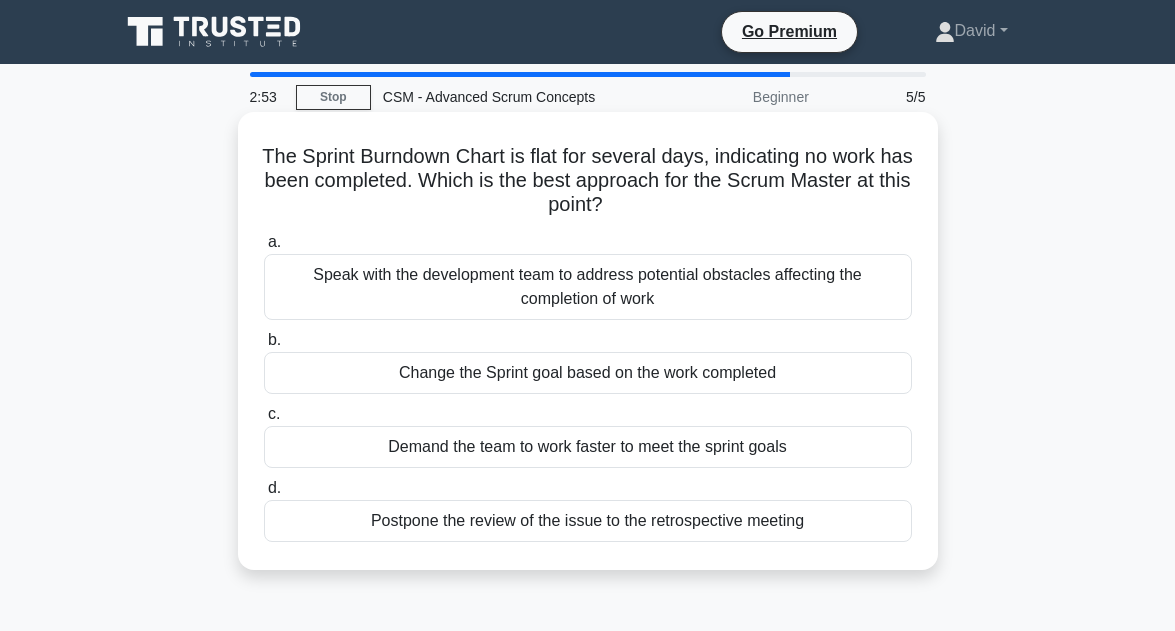 click on "Speak with the development team to address potential obstacles affecting the completion of work" at bounding box center (588, 287) 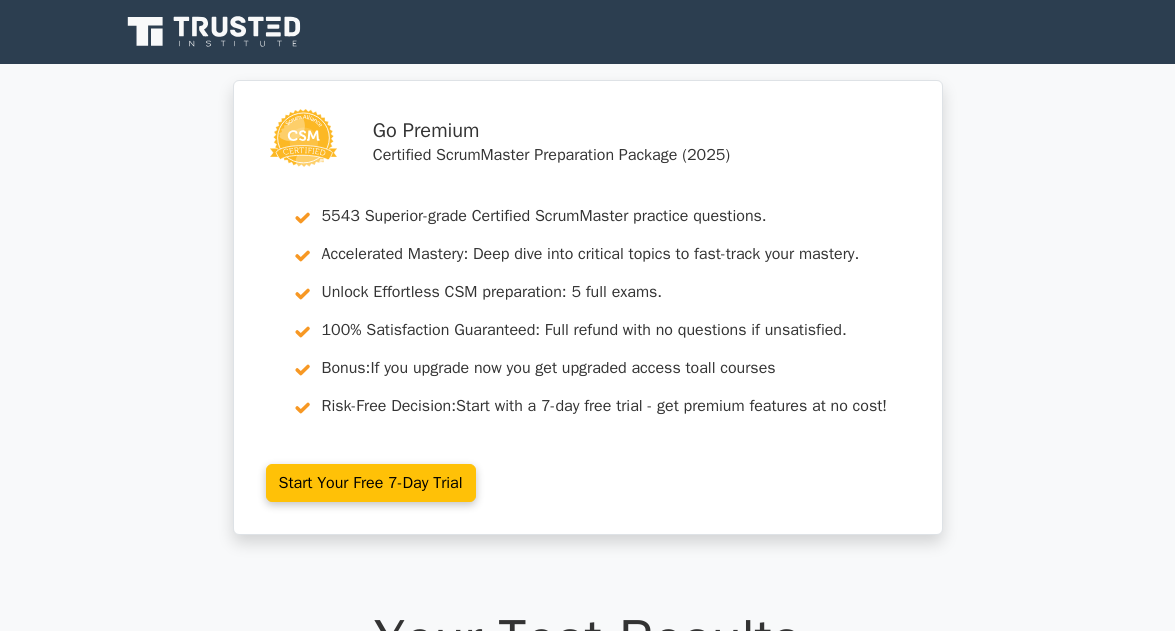 scroll, scrollTop: 0, scrollLeft: 0, axis: both 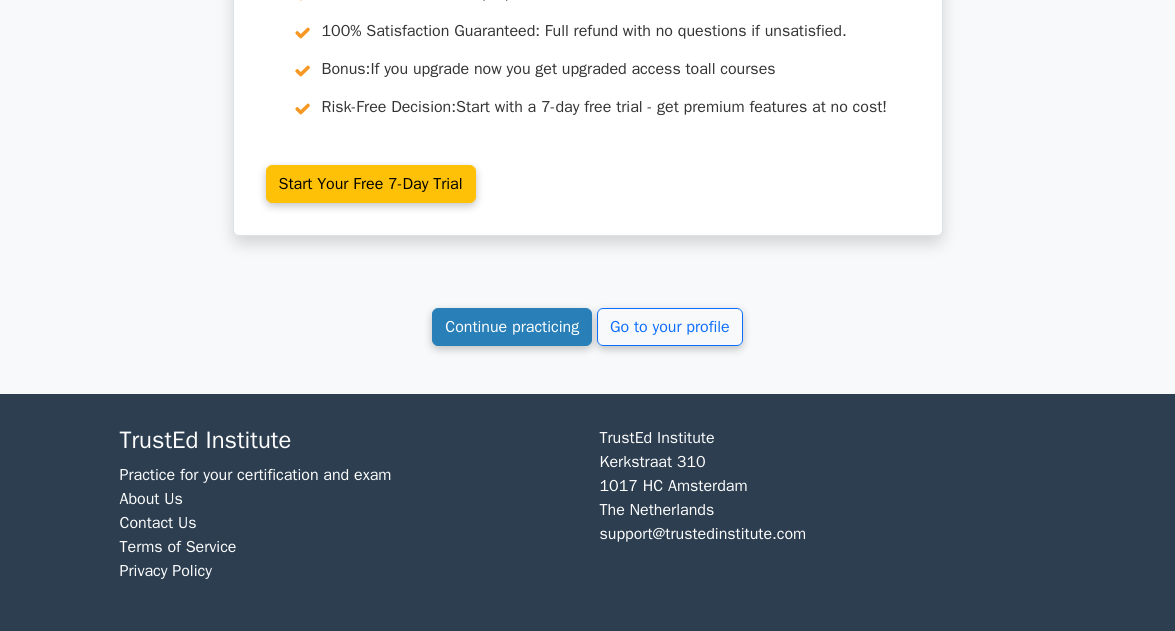 click on "Continue practicing" at bounding box center [512, 327] 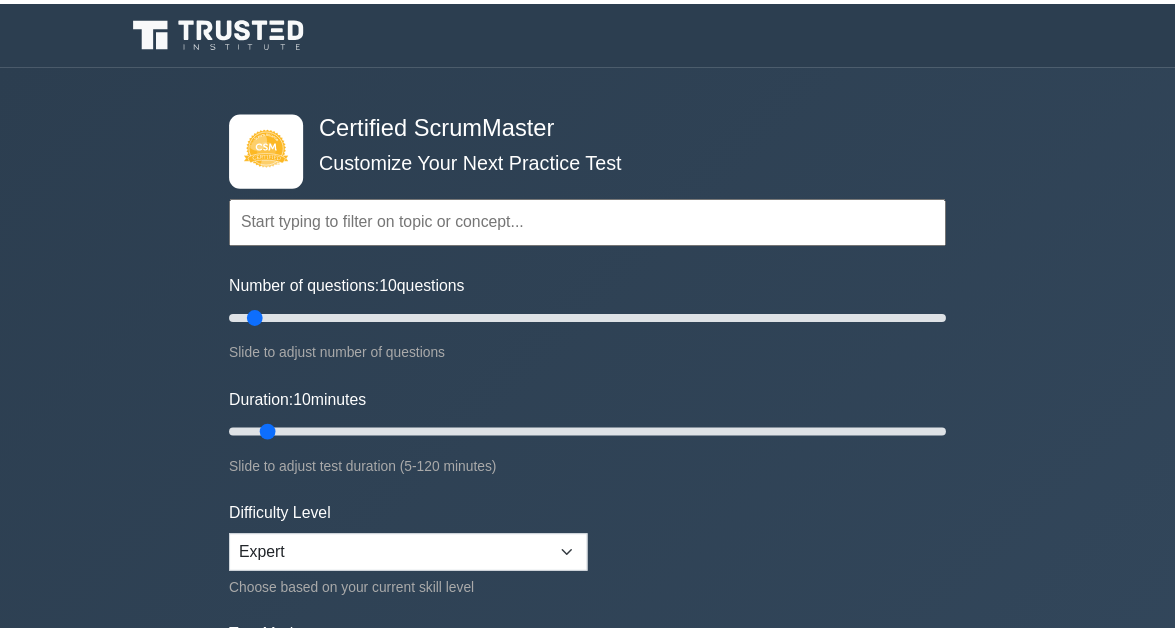 scroll, scrollTop: 0, scrollLeft: 0, axis: both 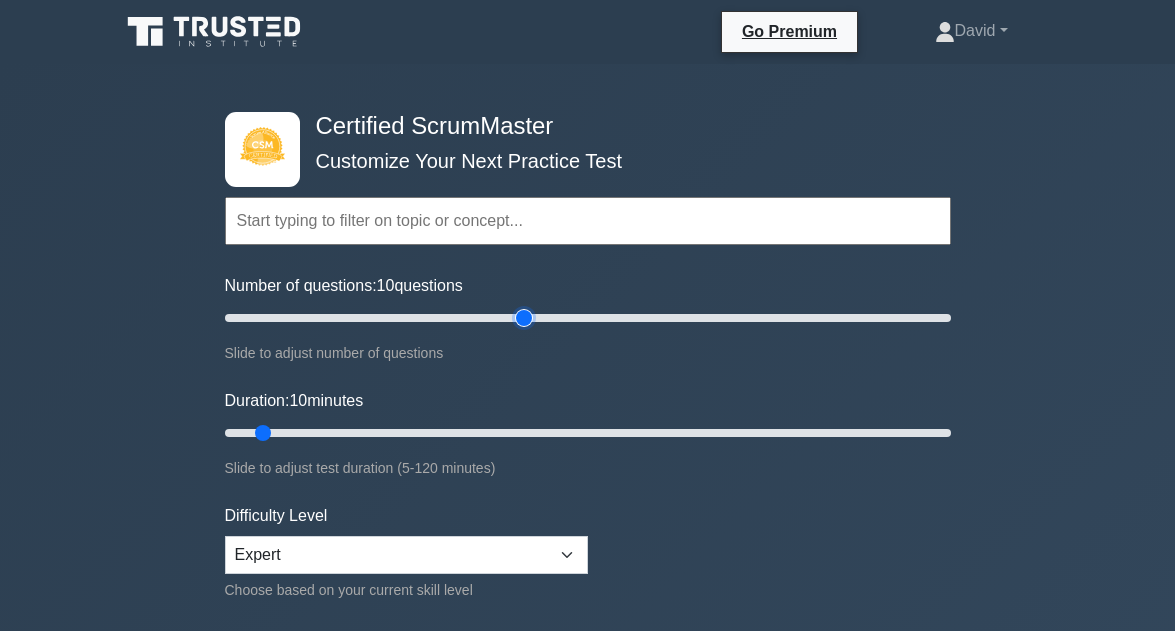 click on "Number of questions:  10  questions" at bounding box center [588, 318] 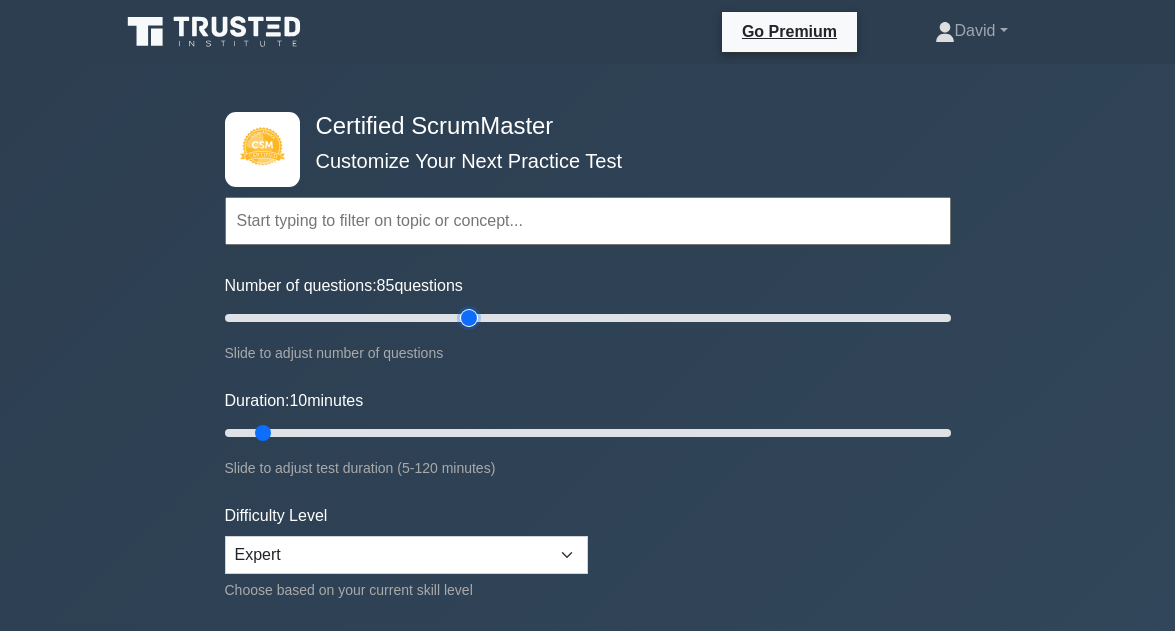 click on "Number of questions:  85  questions" at bounding box center [588, 318] 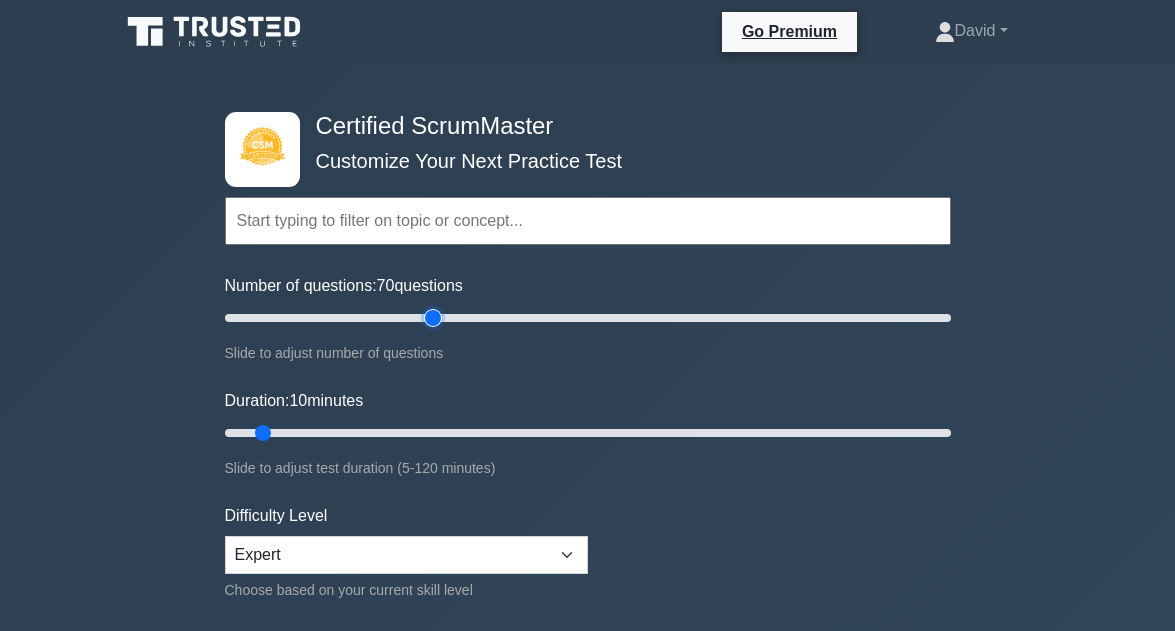 type on "60" 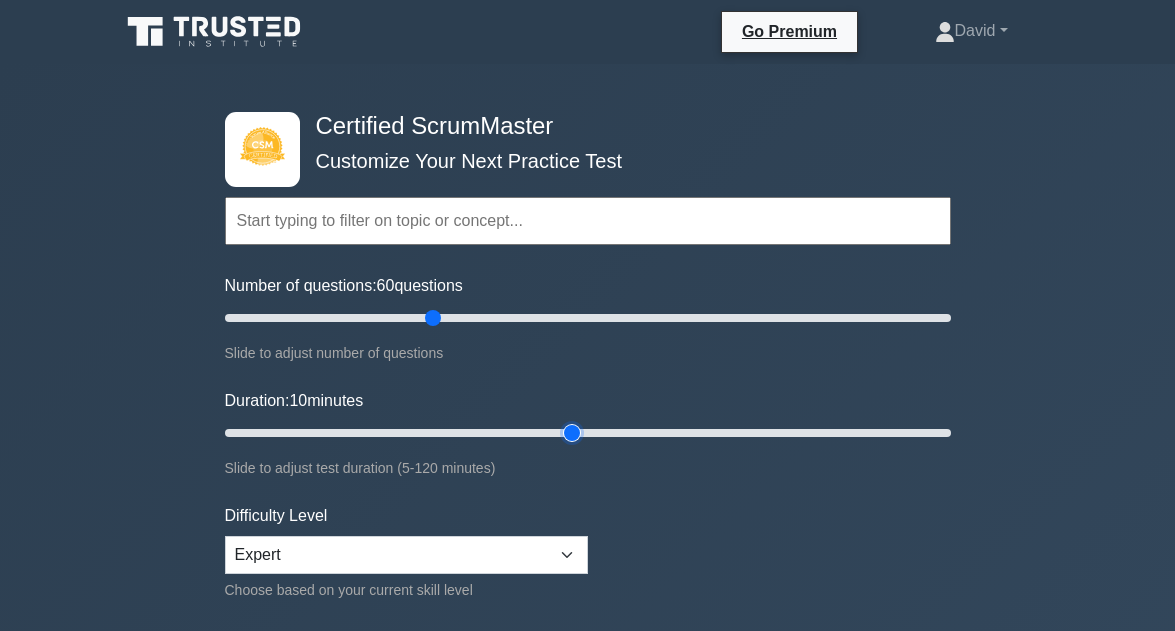 click on "Duration:  10  minutes" at bounding box center (588, 433) 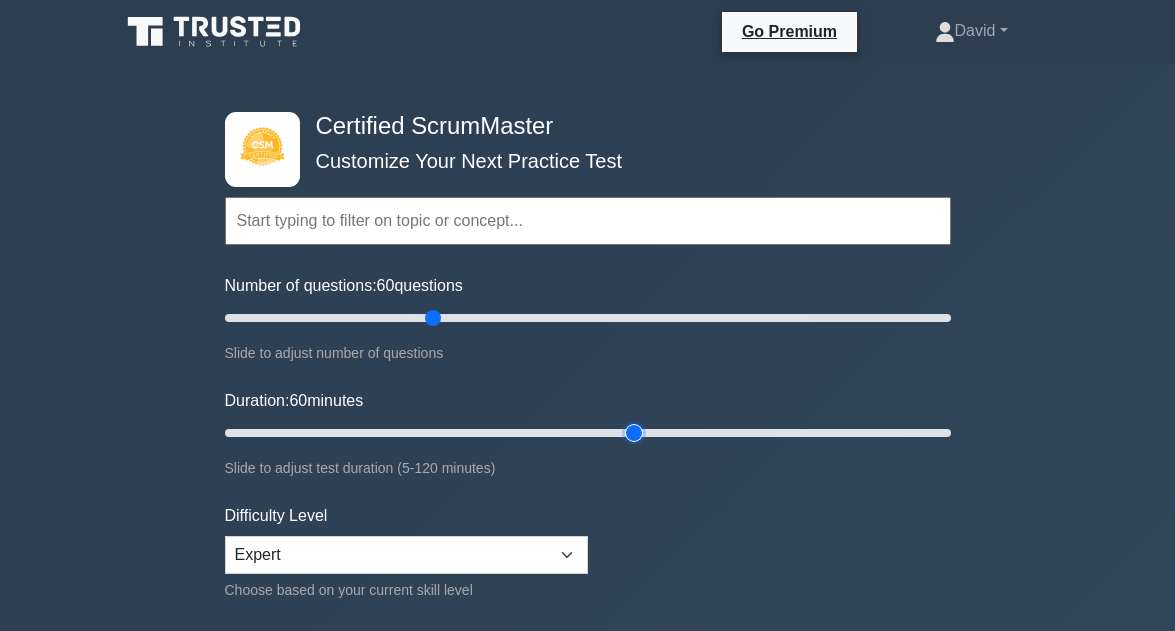 click on "Duration:  60  minutes" at bounding box center (588, 433) 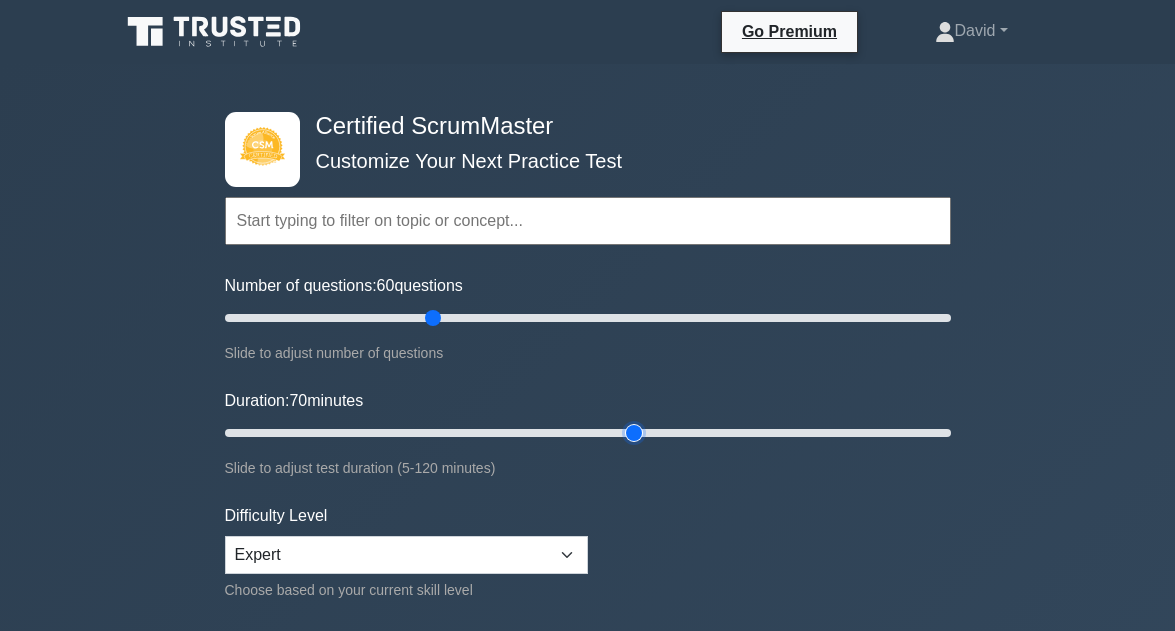 type on "65" 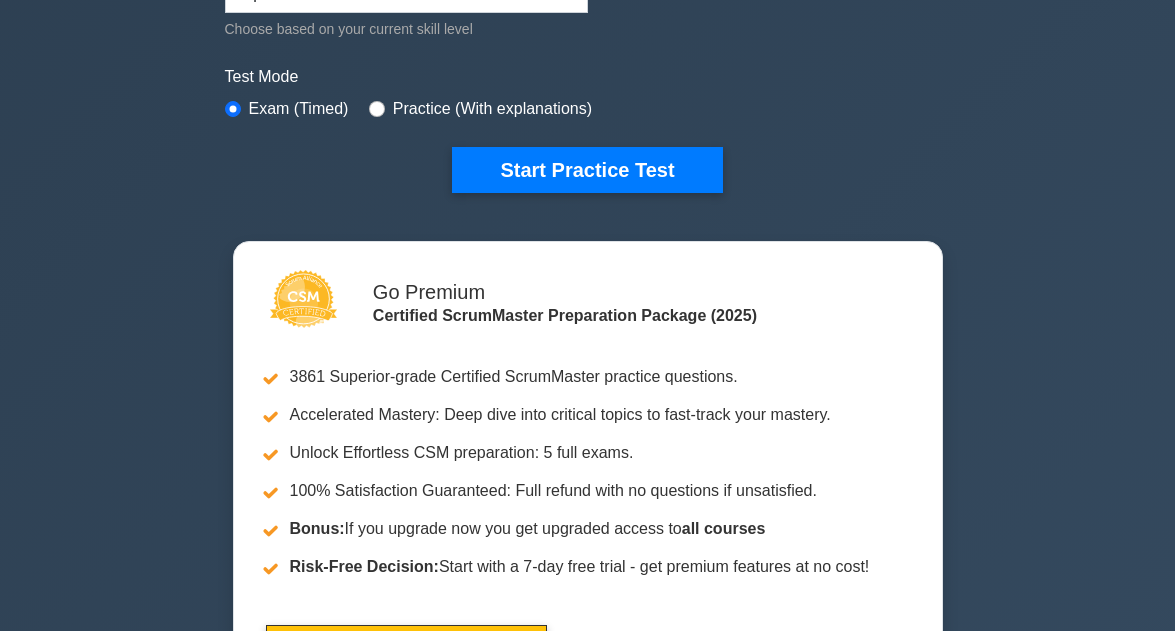 scroll, scrollTop: 586, scrollLeft: 0, axis: vertical 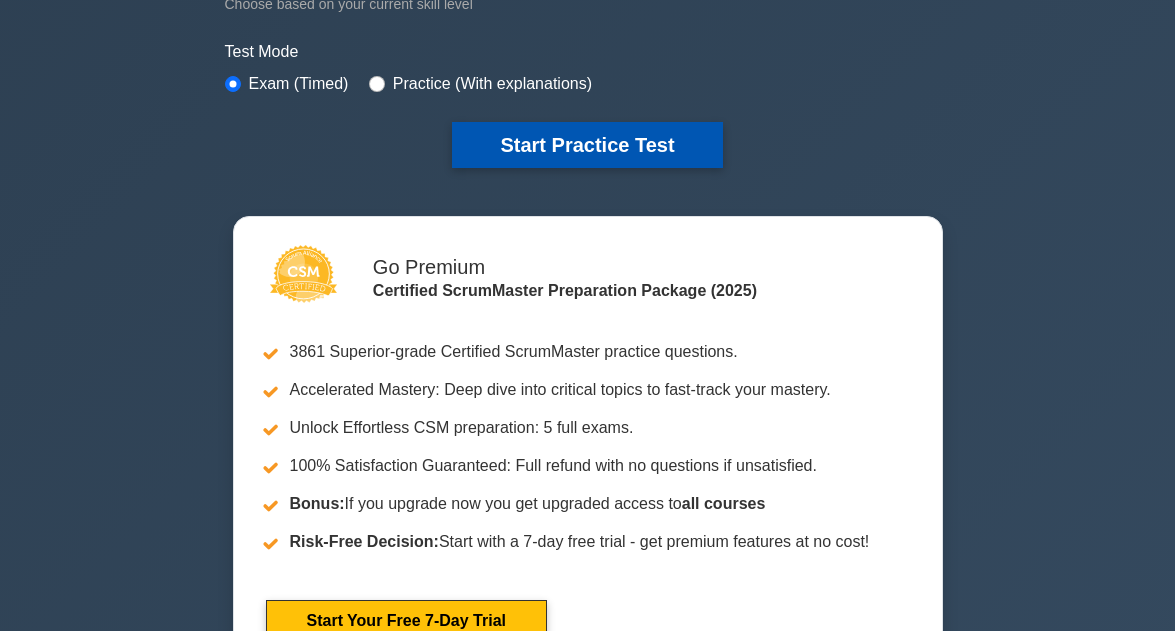 click on "Start Practice Test" at bounding box center (587, 145) 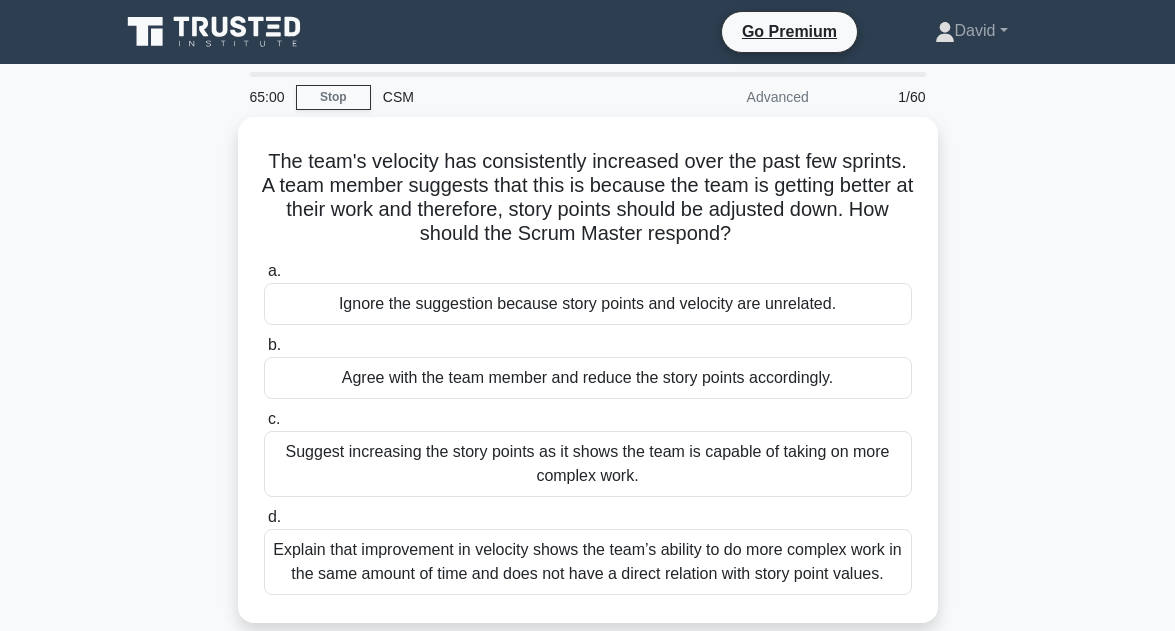 scroll, scrollTop: 0, scrollLeft: 0, axis: both 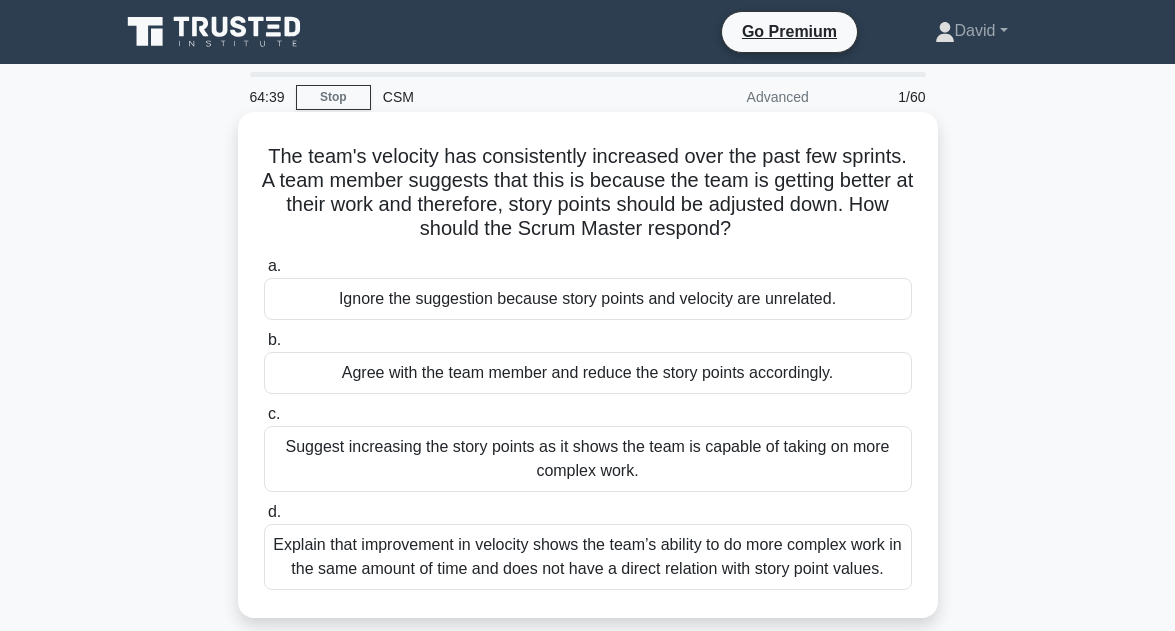 click on "Explain that improvement in velocity shows the team’s ability to do more complex work in the same amount of time and does not have a direct relation with story point values." at bounding box center [588, 557] 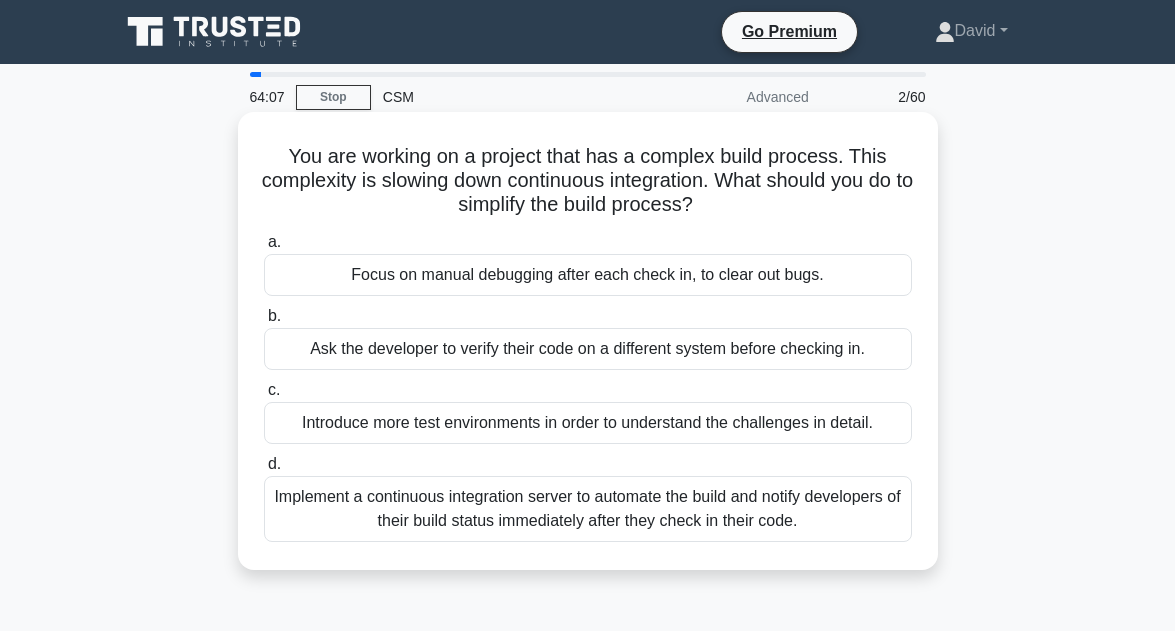 click on "Implement a continuous integration server to automate the build and notify developers of their build status immediately after they check in their code." at bounding box center (588, 509) 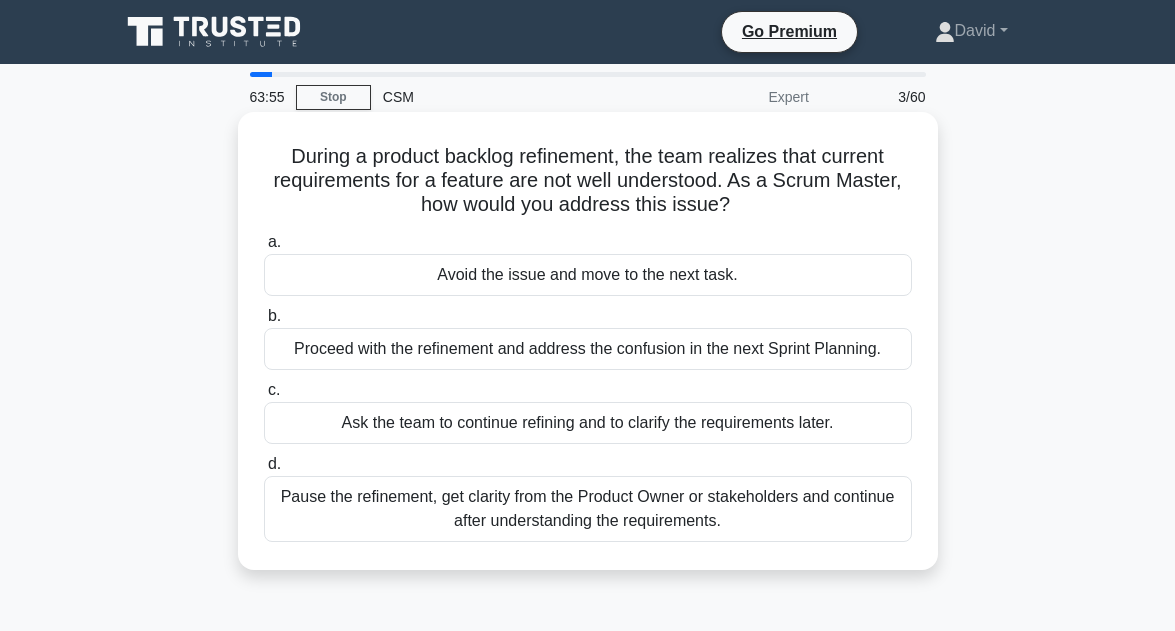 click on "Pause the refinement, get clarity from the Product Owner or stakeholders and continue after understanding the requirements." at bounding box center (588, 509) 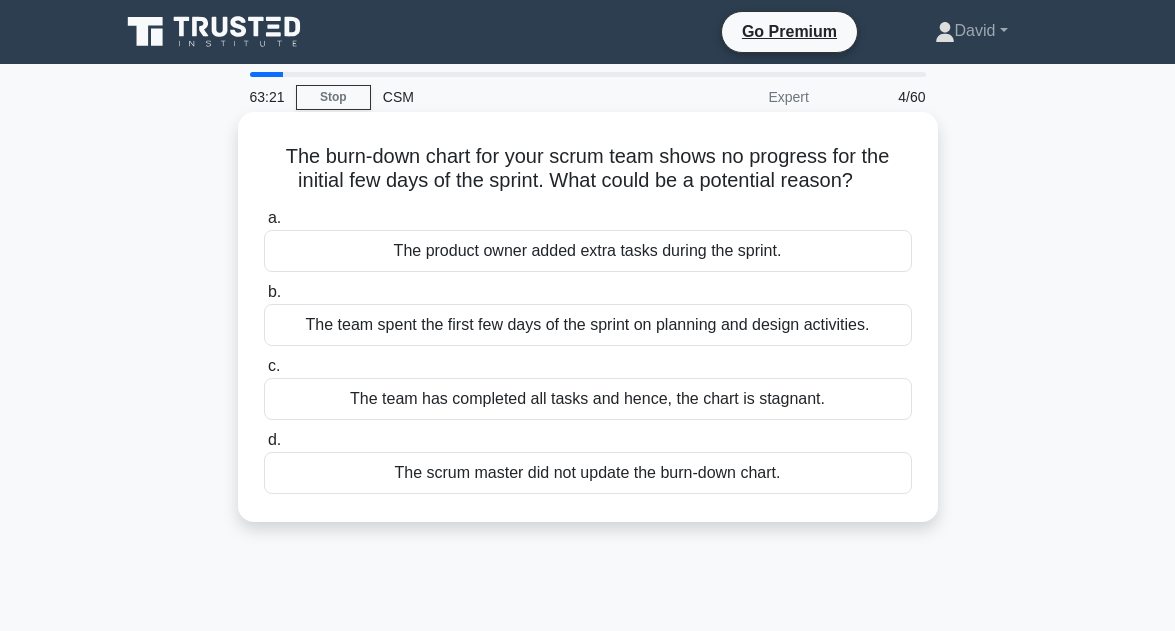 click on "The scrum master did not update the burn-down chart." at bounding box center [588, 473] 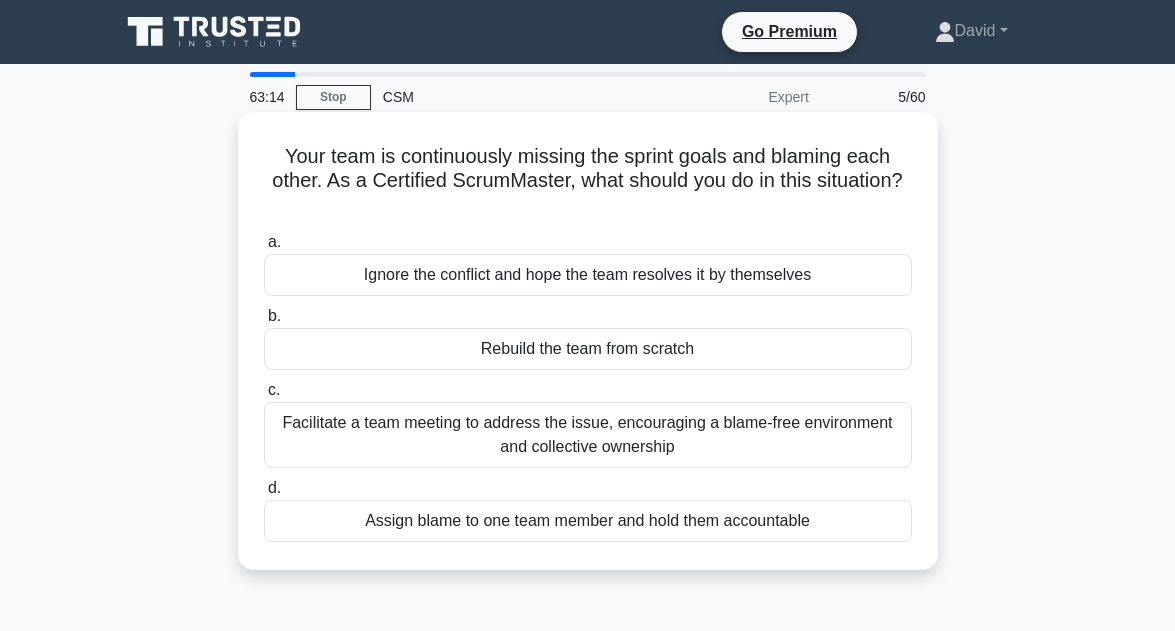 click on "Facilitate a team meeting to address the issue, encouraging a blame-free environment and collective ownership" at bounding box center (588, 435) 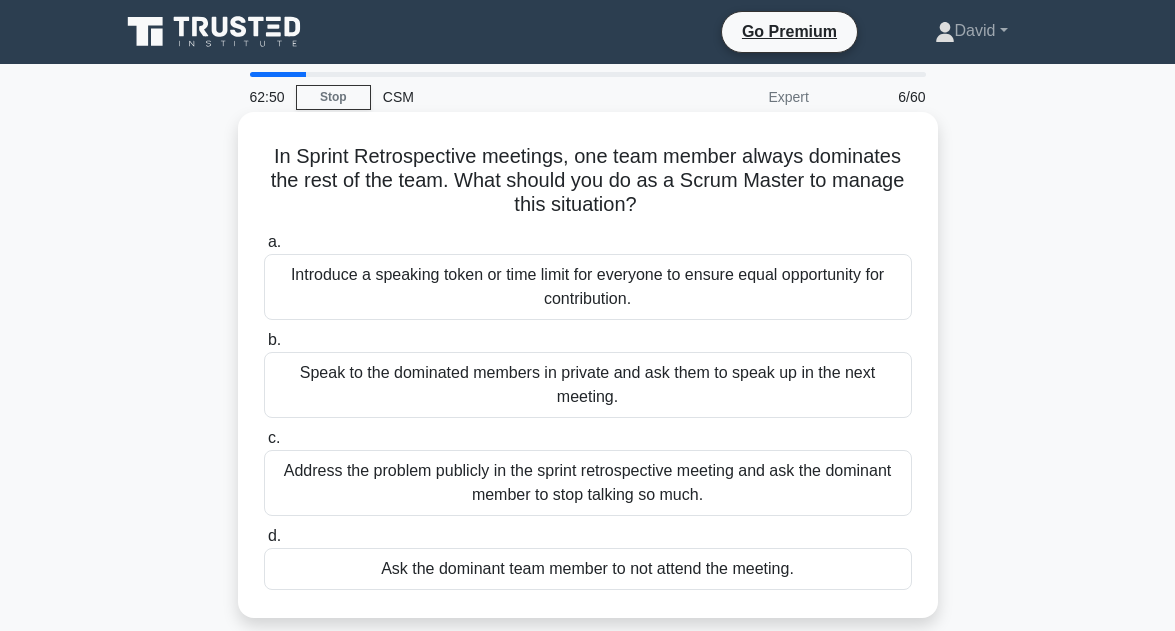 click on "Introduce a speaking token or time limit for everyone to ensure equal opportunity for contribution." at bounding box center [588, 287] 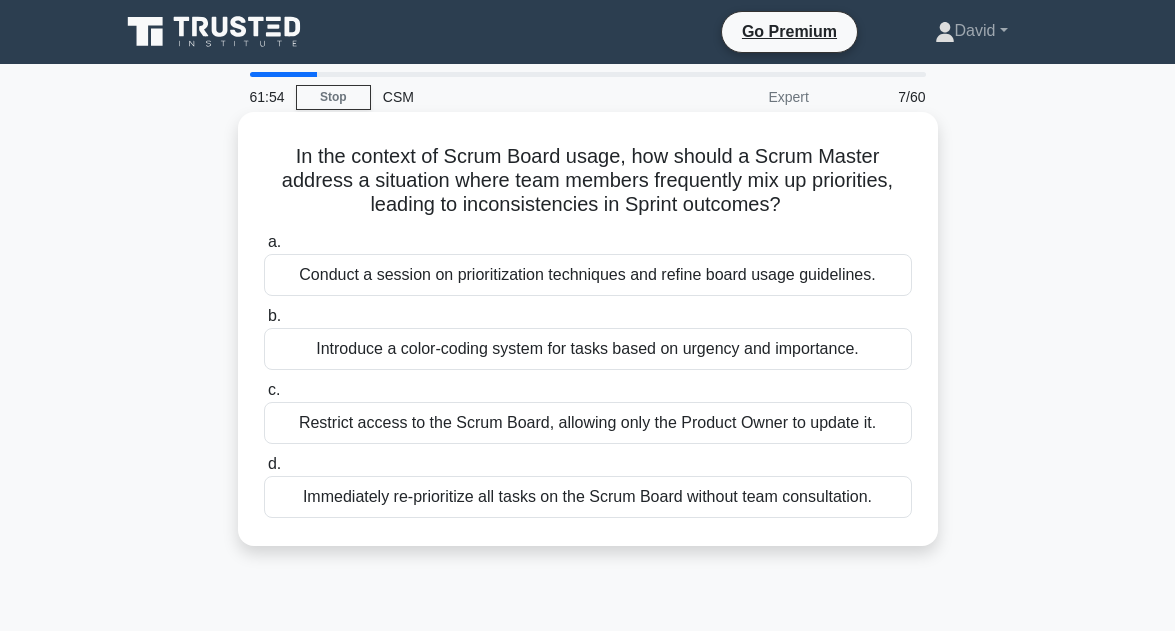 click on "Conduct a session on prioritization techniques and refine board usage guidelines." at bounding box center (588, 275) 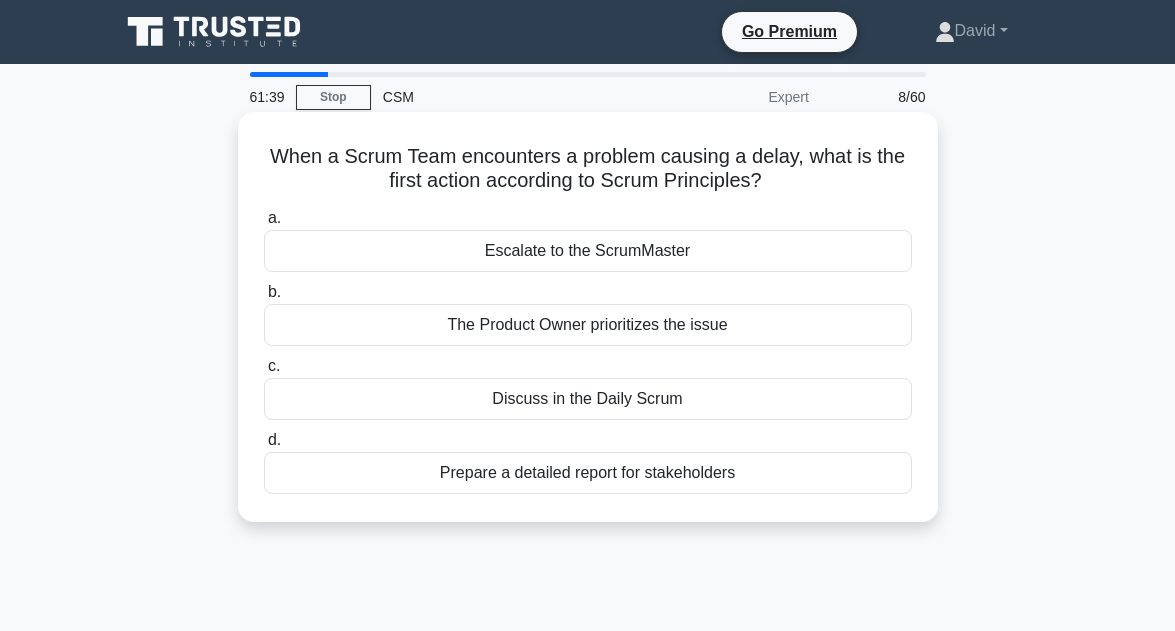 click on "Escalate to the ScrumMaster" at bounding box center [588, 251] 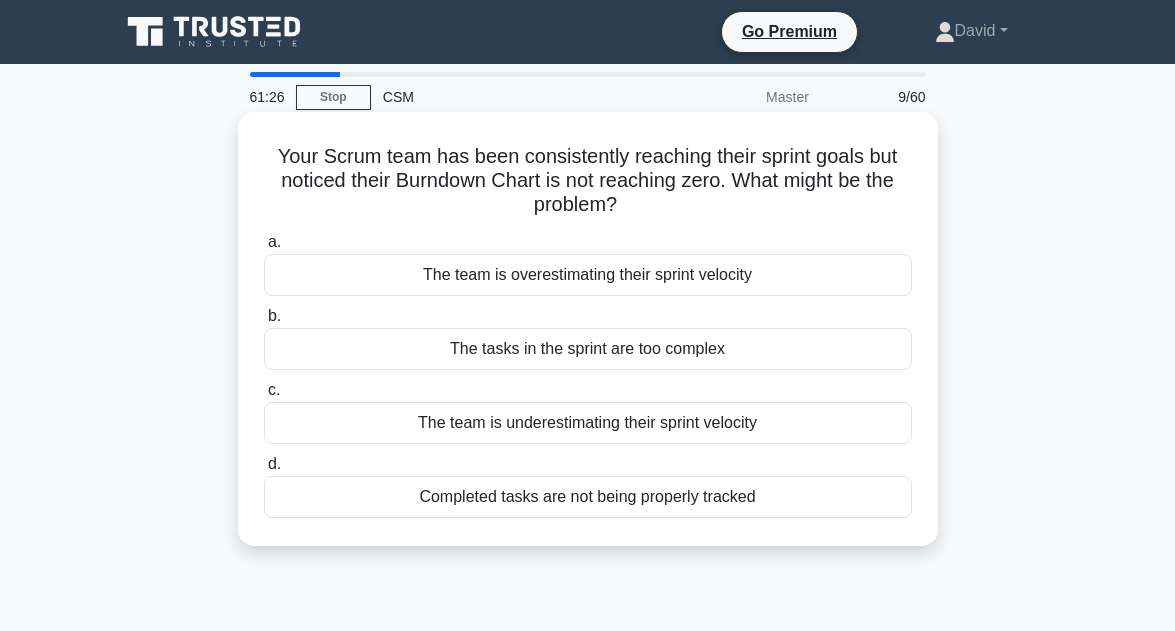 click on "Completed tasks are not being properly tracked" at bounding box center [588, 497] 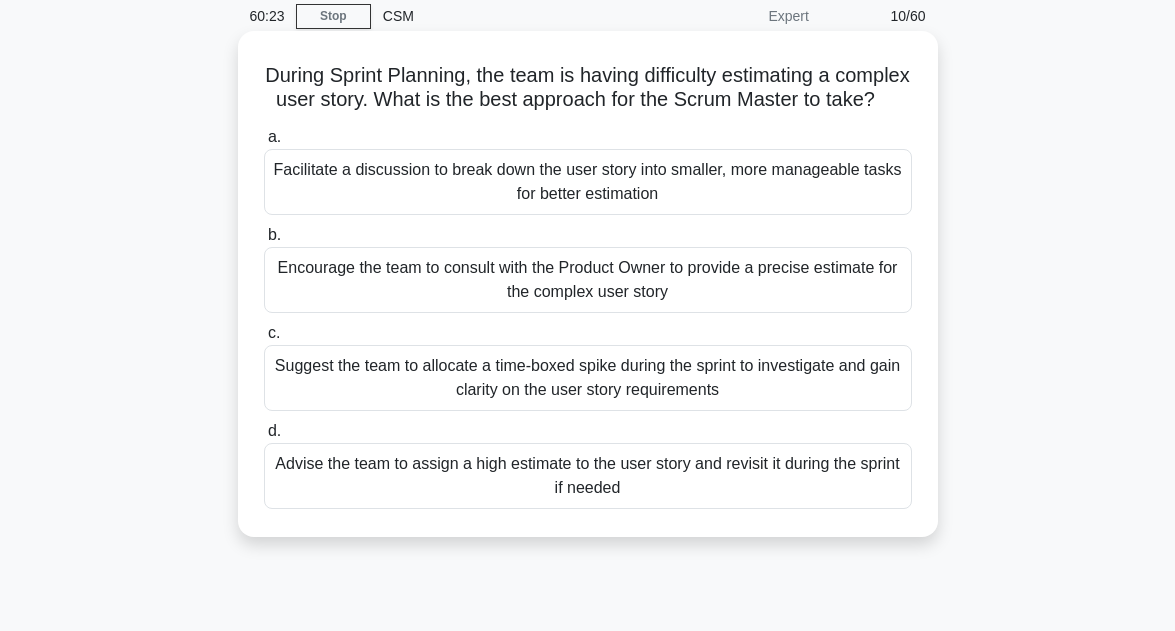 scroll, scrollTop: 80, scrollLeft: 0, axis: vertical 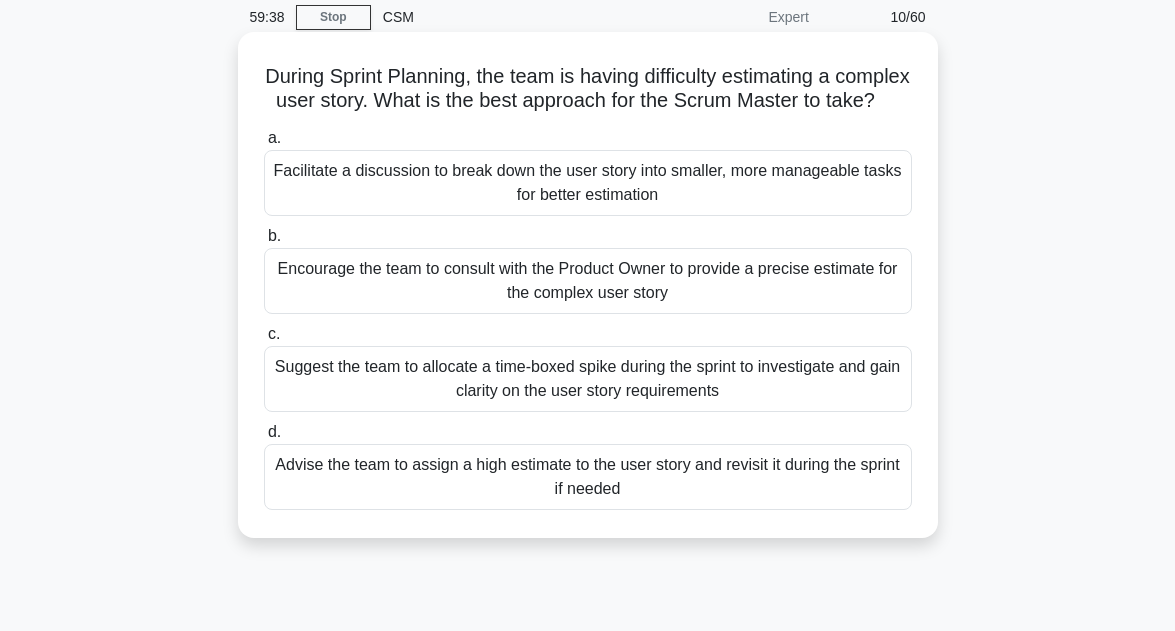 click on "During Sprint Planning, the team is having difficulty estimating a complex user story. What is the best approach for the Scrum Master to take?
.spinner_0XTQ{transform-origin:center;animation:spinner_y6GP .75s linear infinite}@keyframes spinner_y6GP{100%{transform:rotate(360deg)}}
a.
Facilitate a discussion to break down the user story into smaller, more manageable tasks for better estimation
b. c. d." at bounding box center (588, 285) 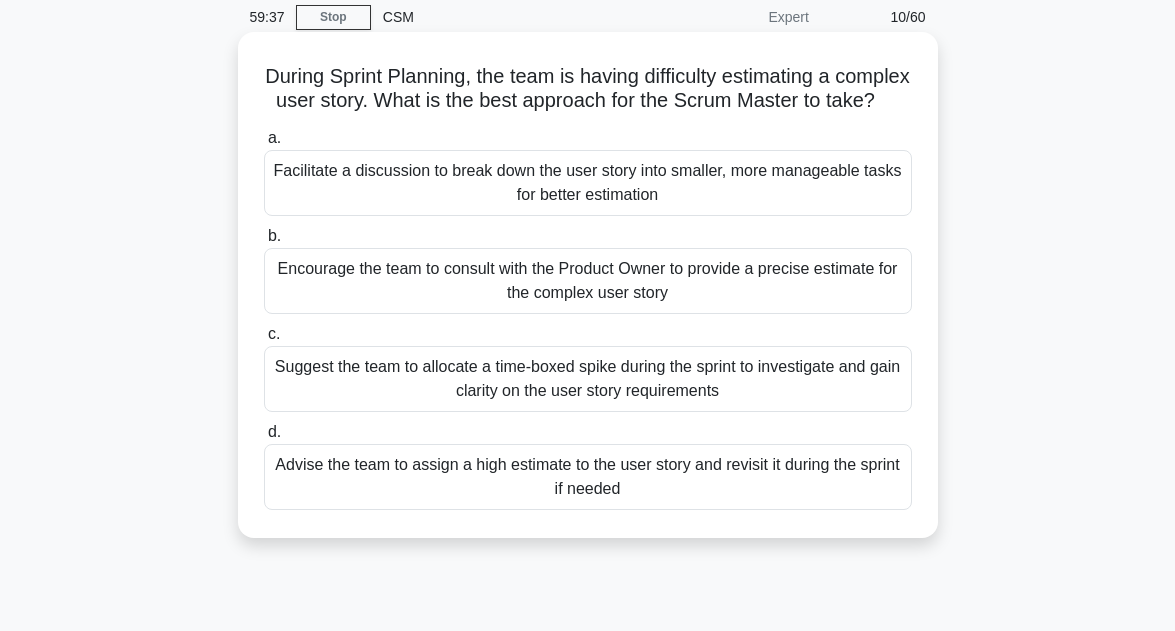 click on "Advise the team to assign a high estimate to the user story and revisit it during the sprint if needed" at bounding box center (588, 477) 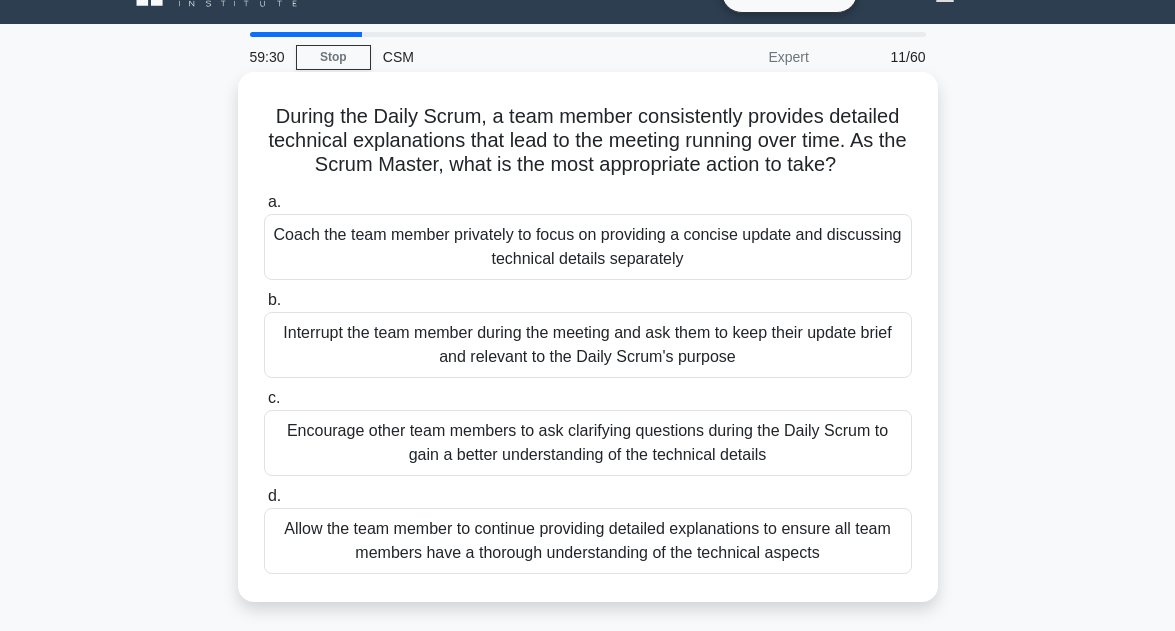 scroll, scrollTop: 80, scrollLeft: 0, axis: vertical 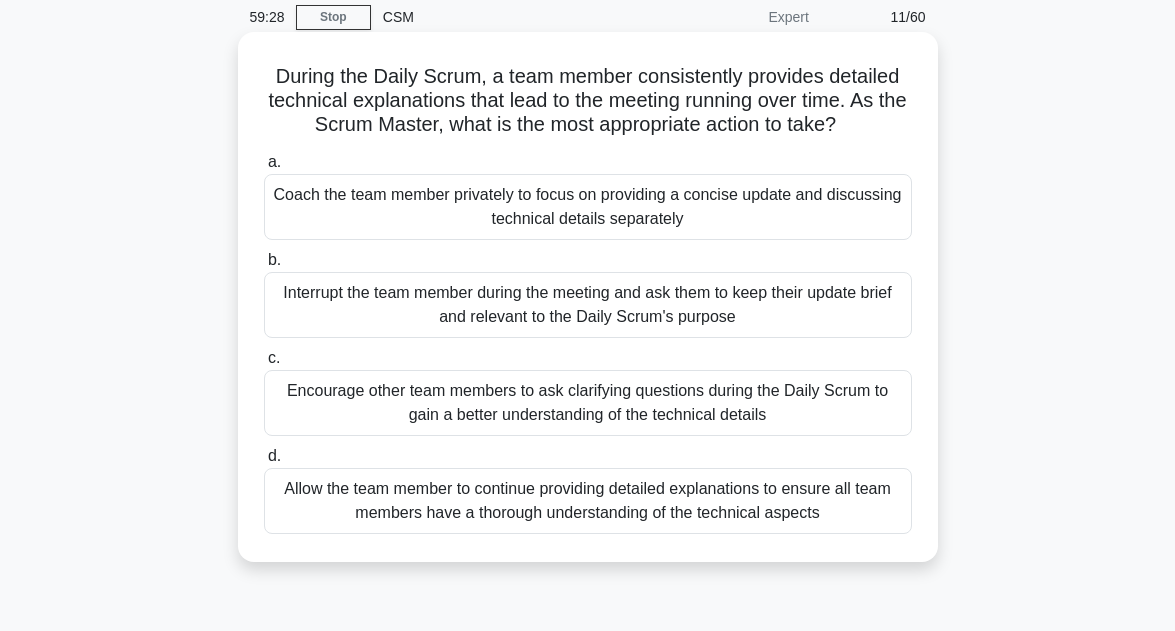 click on "Coach the team member privately to focus on providing a concise update and discussing technical details separately" at bounding box center [588, 207] 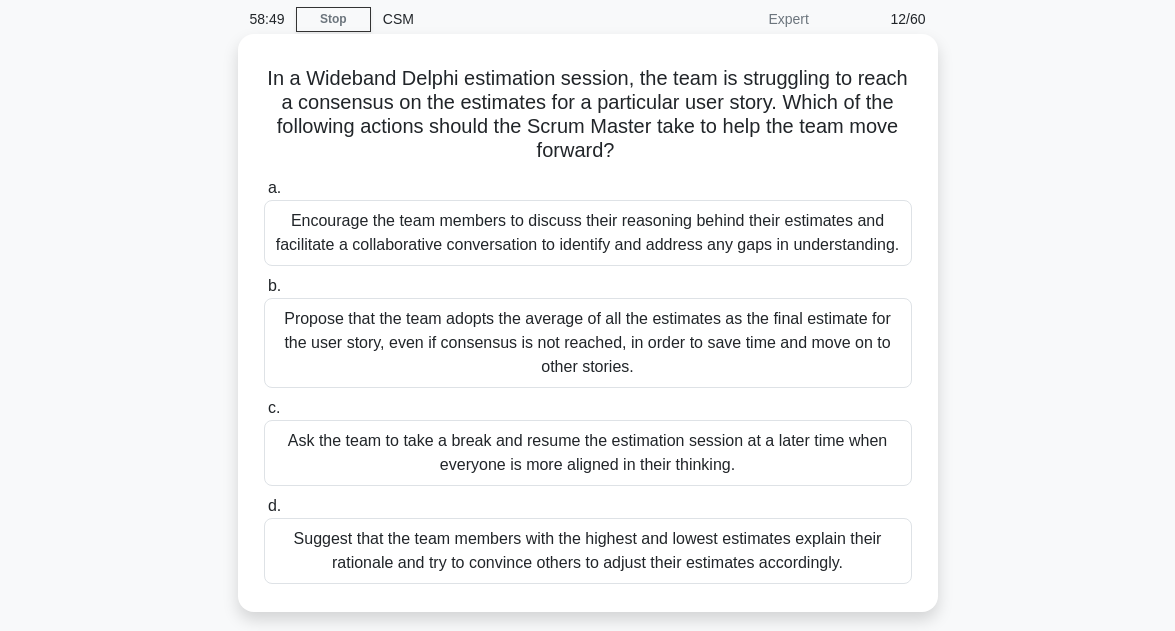 scroll, scrollTop: 80, scrollLeft: 0, axis: vertical 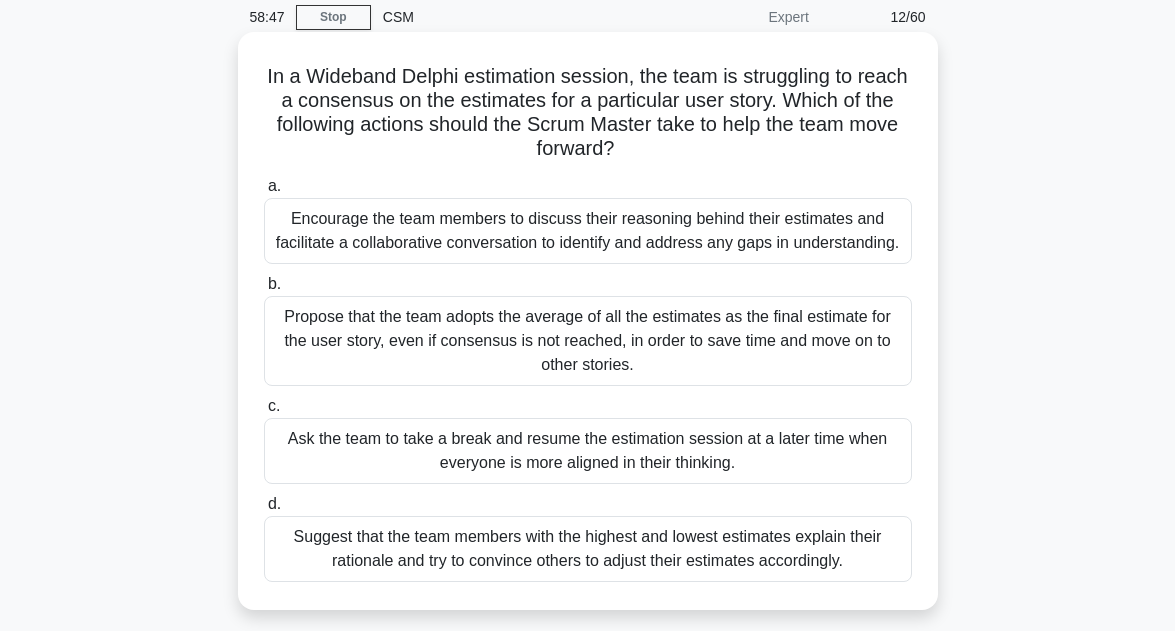 click on "In a Wideband Delphi estimation session, the team is struggling to reach a consensus on the estimates for a particular user story. Which of the following actions should the Scrum Master take to help the team move forward?
.spinner_0XTQ{transform-origin:center;animation:spinner_y6GP .75s linear infinite}@keyframes spinner_y6GP{100%{transform:rotate(360deg)}}" at bounding box center [588, 113] 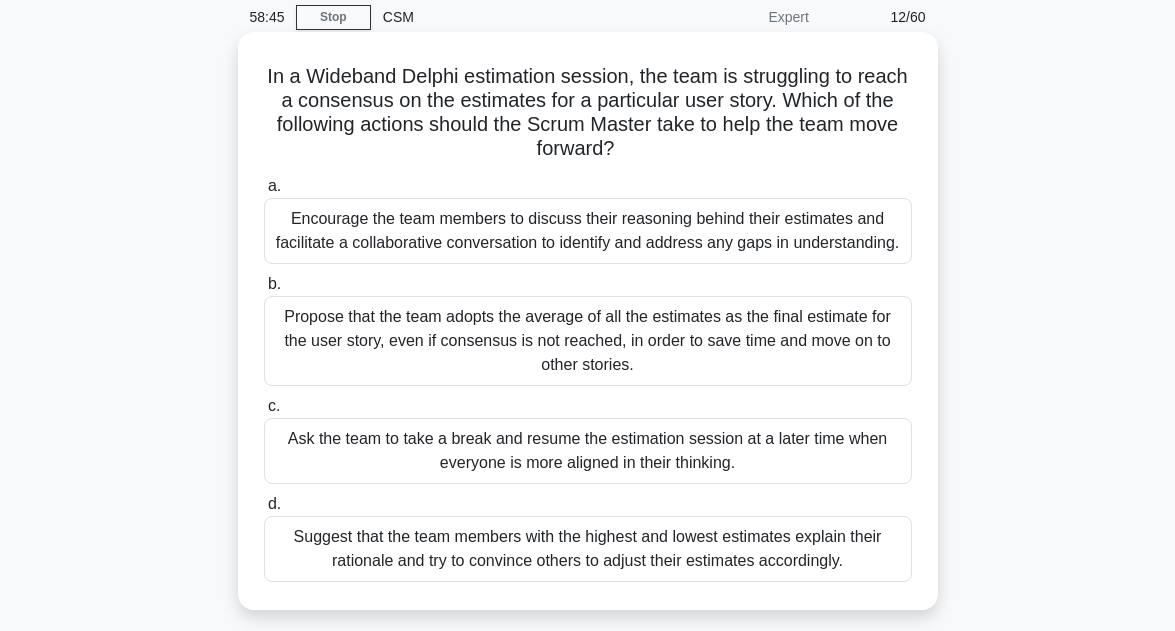 click on "Encourage the team members to discuss their reasoning behind their estimates and facilitate a collaborative conversation to identify and address any gaps in understanding." at bounding box center (588, 231) 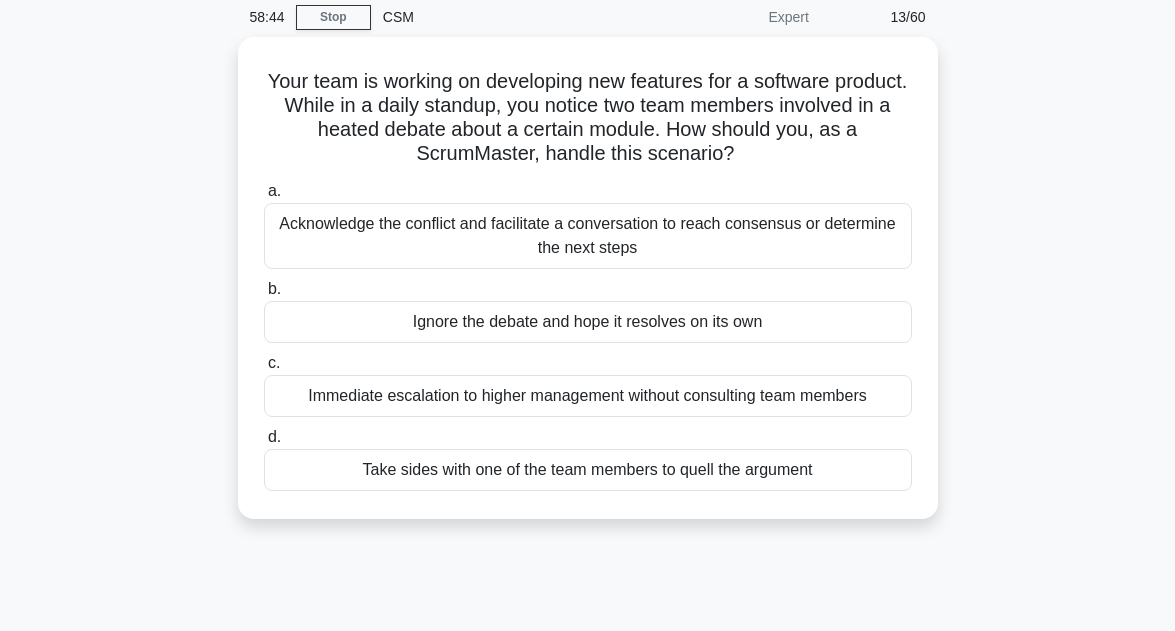 scroll, scrollTop: 0, scrollLeft: 0, axis: both 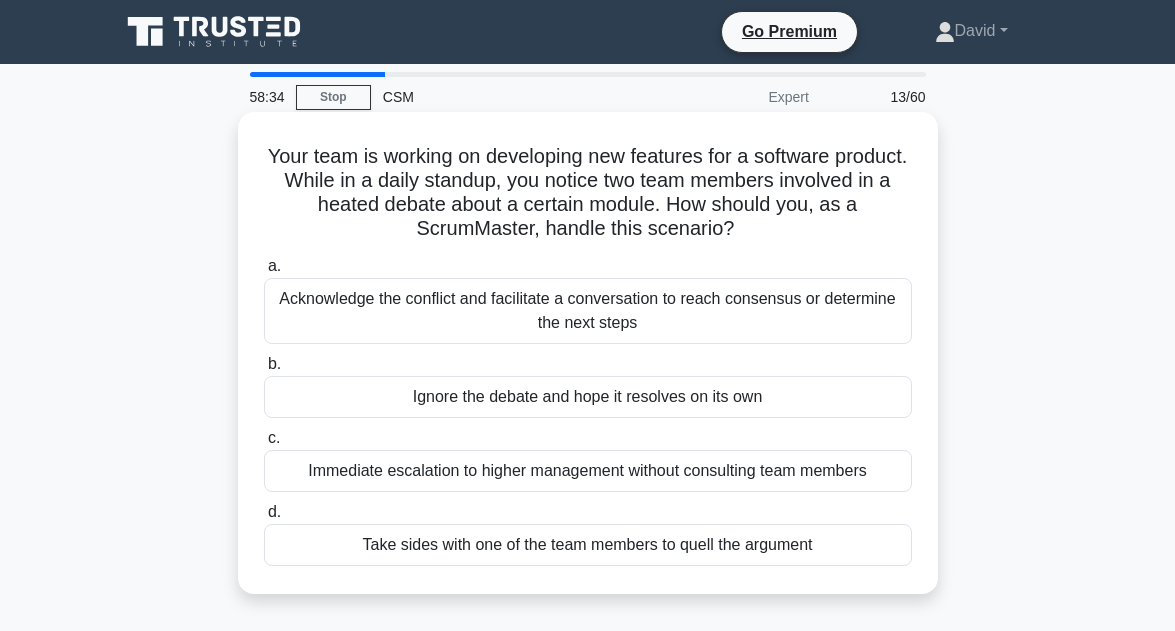 click on "Your team is working on developing new features for a software product. While in a daily standup, you notice two team members involved in a heated debate about a certain module. How should you, as a ScrumMaster, handle this scenario?
.spinner_0XTQ{transform-origin:center;animation:spinner_y6GP .75s linear infinite}@keyframes spinner_y6GP{100%{transform:rotate(360deg)}}" at bounding box center (588, 193) 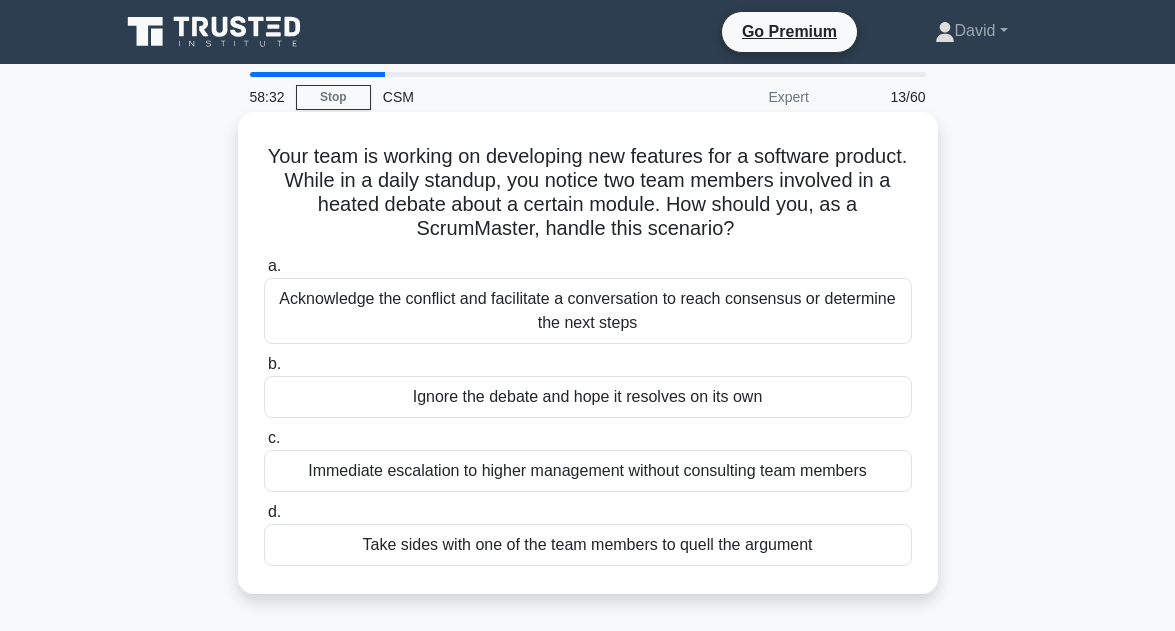 click on "Your team is working on developing new features for a software product. While in a daily standup, you notice two team members involved in a heated debate about a certain module. How should you, as a ScrumMaster, handle this scenario?
.spinner_0XTQ{transform-origin:center;animation:spinner_y6GP .75s linear infinite}@keyframes spinner_y6GP{100%{transform:rotate(360deg)}}" at bounding box center (588, 193) 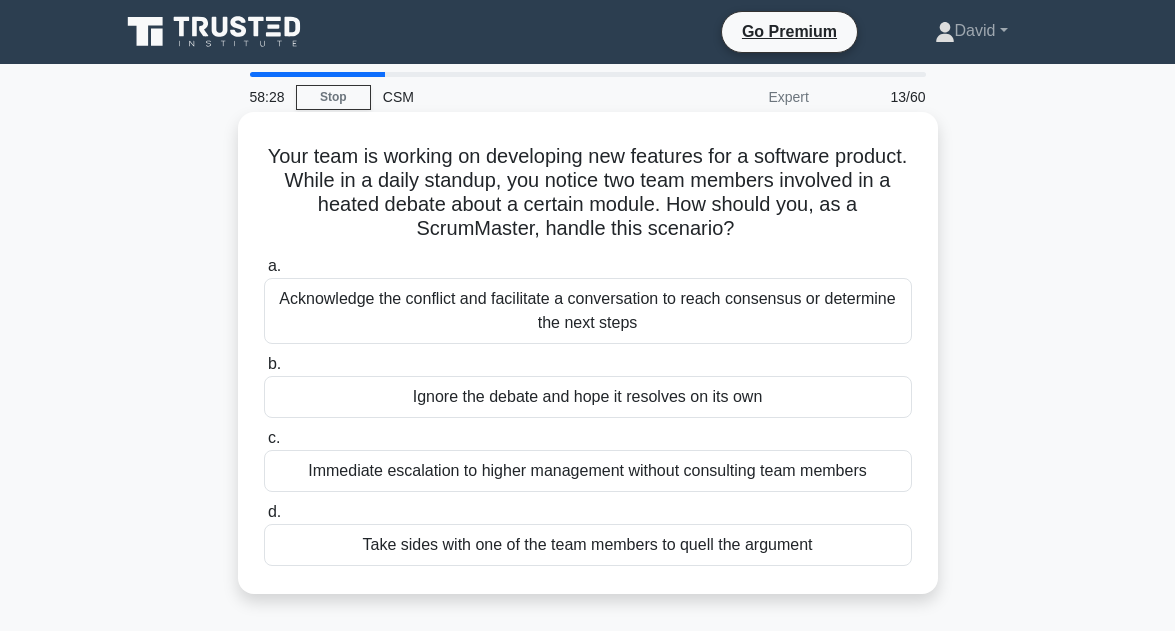 click on "Acknowledge the conflict and facilitate a conversation to reach consensus or determine the next steps" at bounding box center (588, 311) 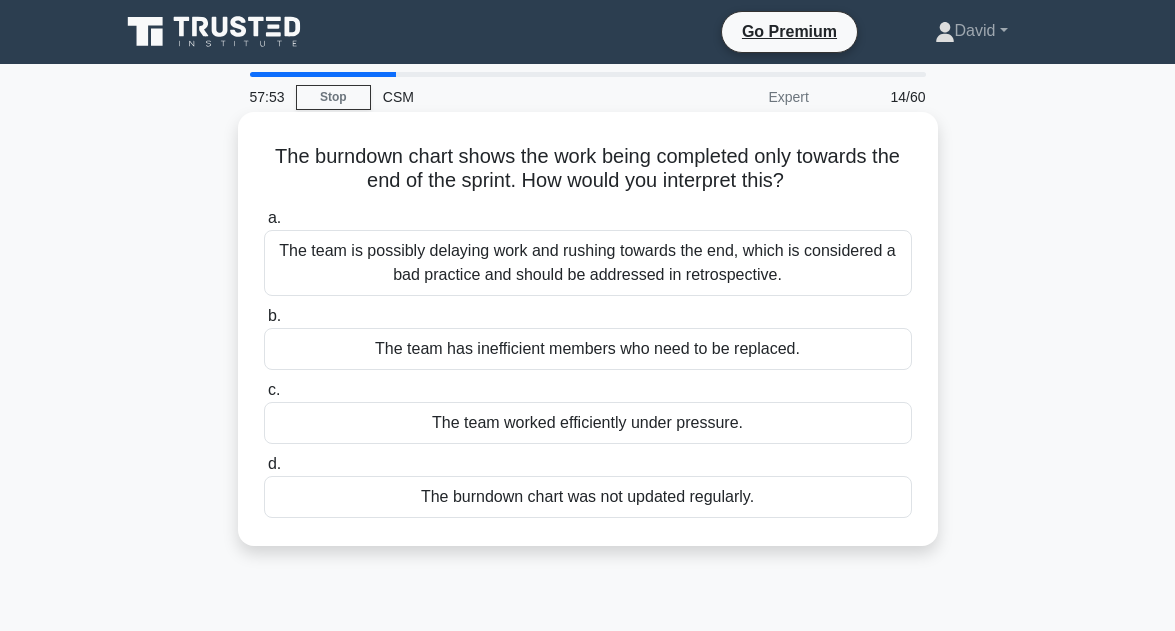 click on "The team is possibly delaying work and rushing towards the end, which is considered a bad practice and should be addressed in retrospective." at bounding box center [588, 263] 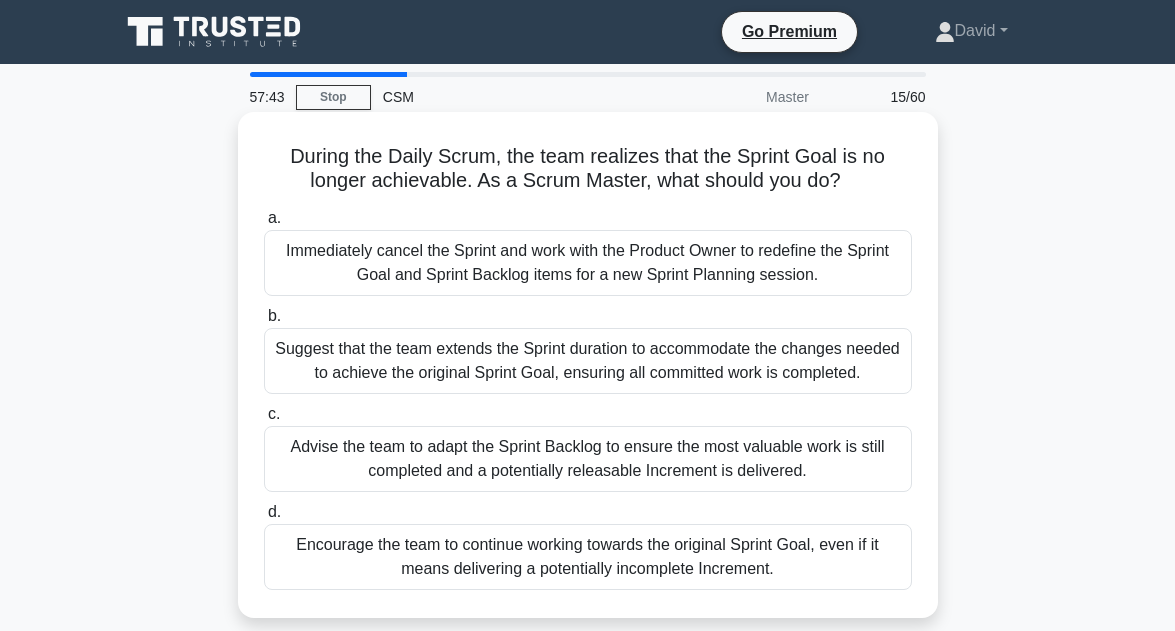 scroll, scrollTop: 40, scrollLeft: 0, axis: vertical 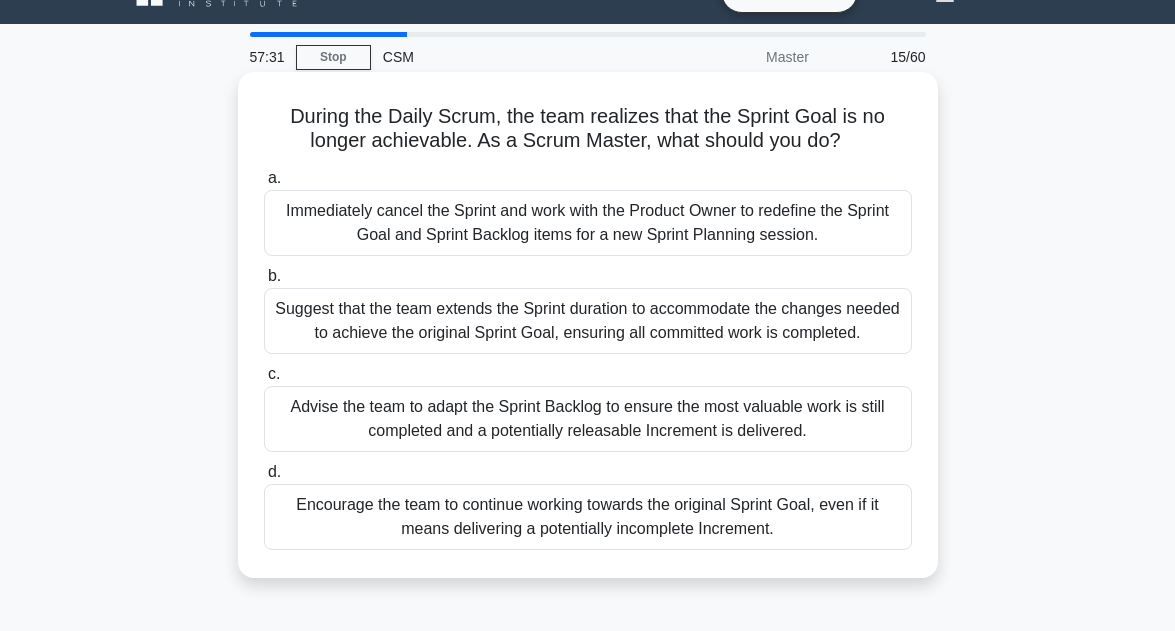 click on "Immediately cancel the Sprint and work with the Product Owner to redefine the Sprint Goal and Sprint Backlog items for a new Sprint Planning session." at bounding box center (588, 223) 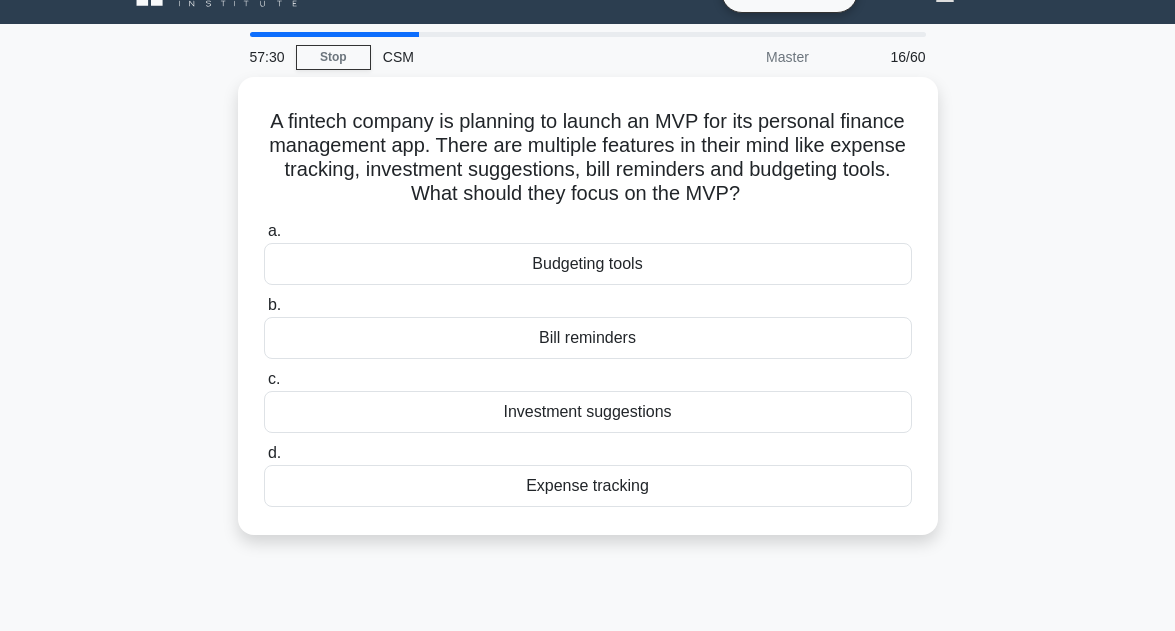 scroll, scrollTop: 0, scrollLeft: 0, axis: both 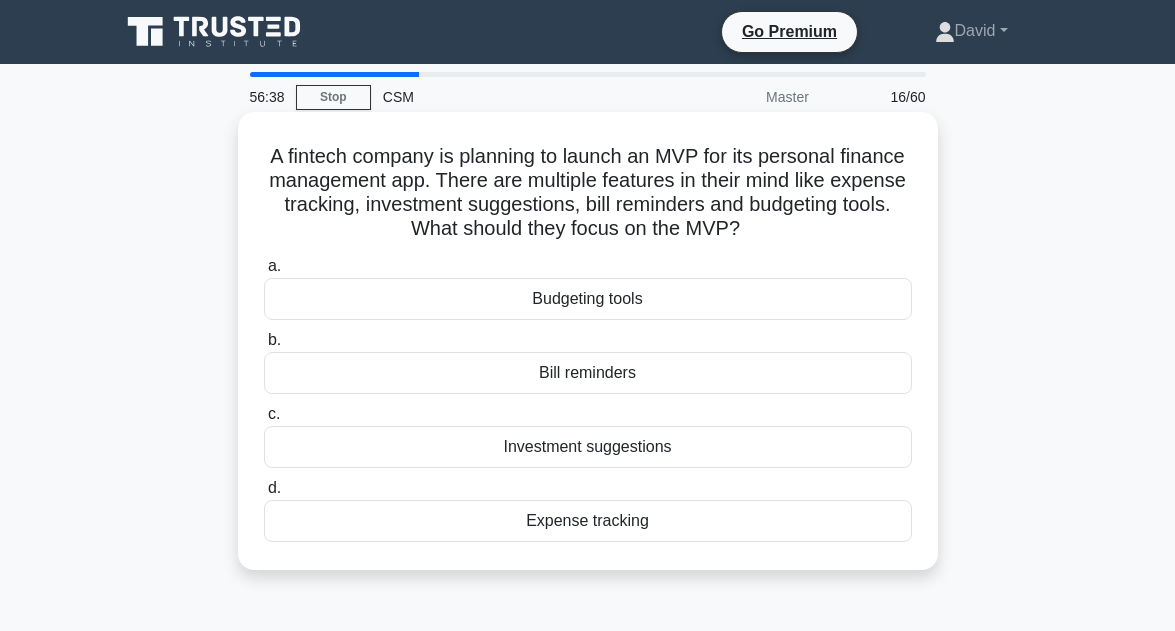 click on "Expense tracking" at bounding box center (588, 521) 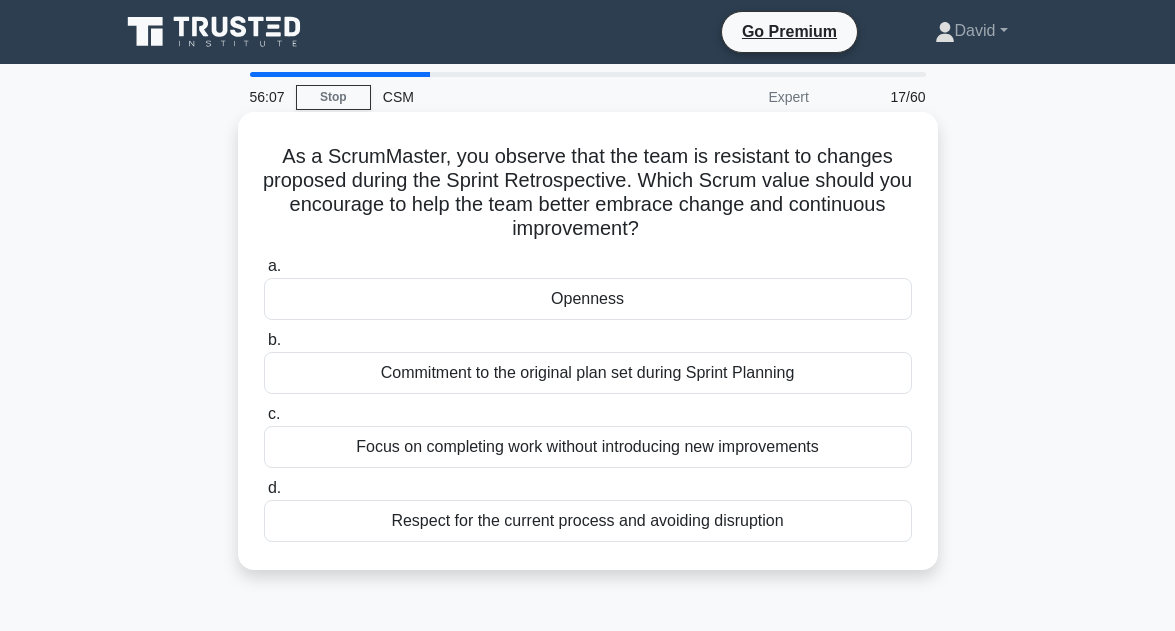 click on "Commitment to the original plan set during Sprint Planning" at bounding box center [588, 373] 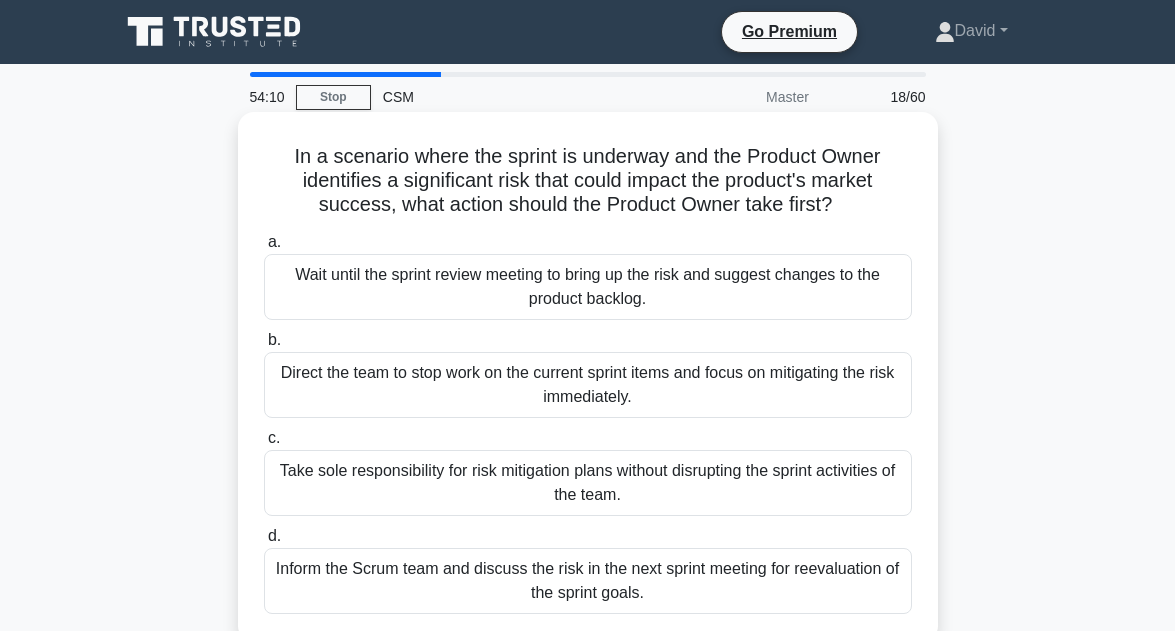 scroll, scrollTop: 40, scrollLeft: 0, axis: vertical 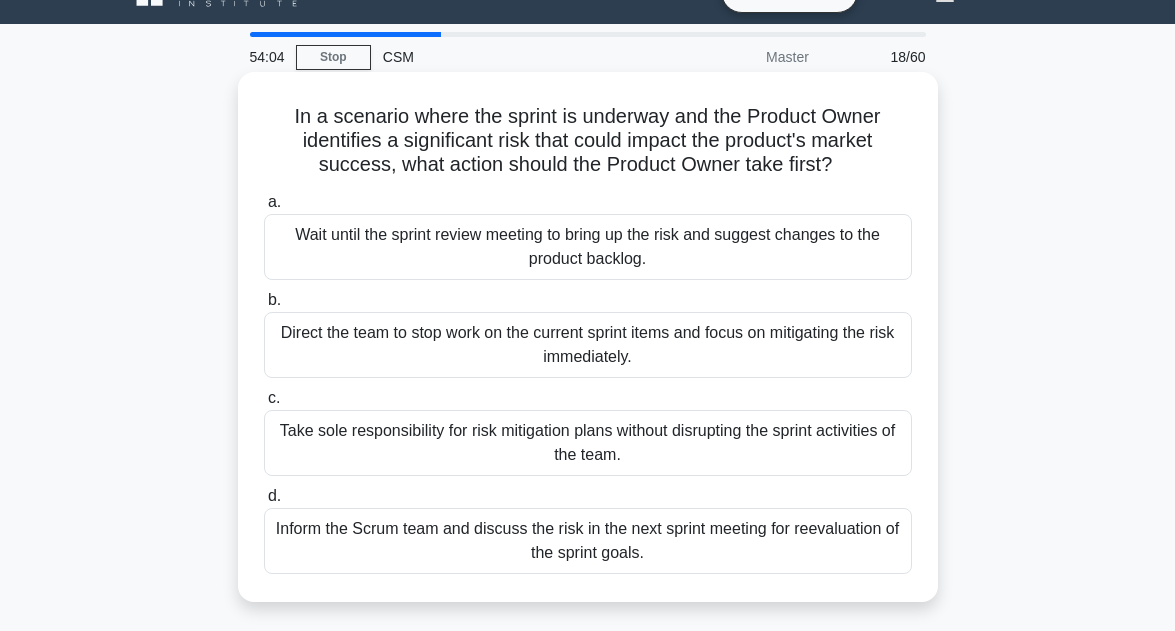 click on "Inform the Scrum team and discuss the risk in the next sprint meeting for reevaluation of the sprint goals." at bounding box center [588, 541] 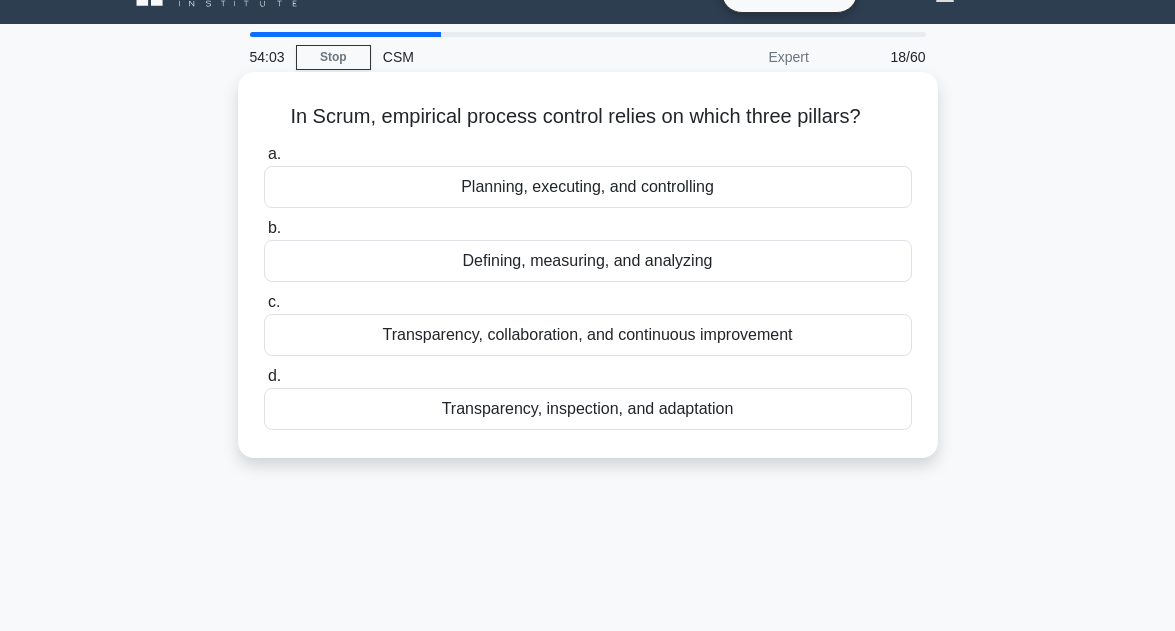 scroll, scrollTop: 0, scrollLeft: 0, axis: both 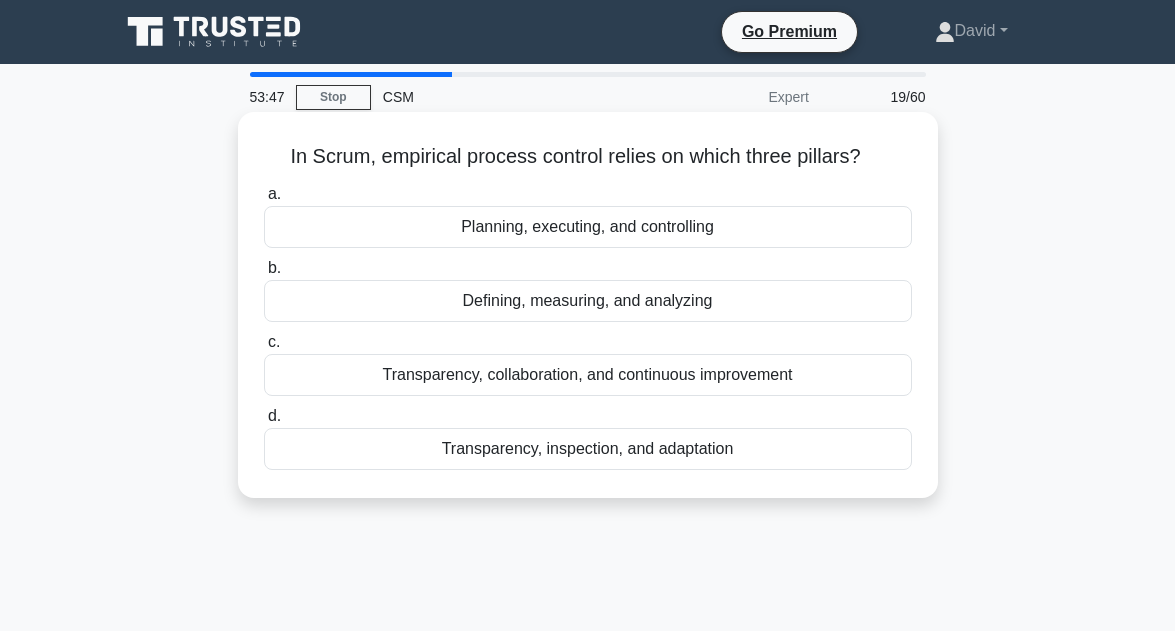 click on "Defining, measuring, and analyzing" at bounding box center (588, 301) 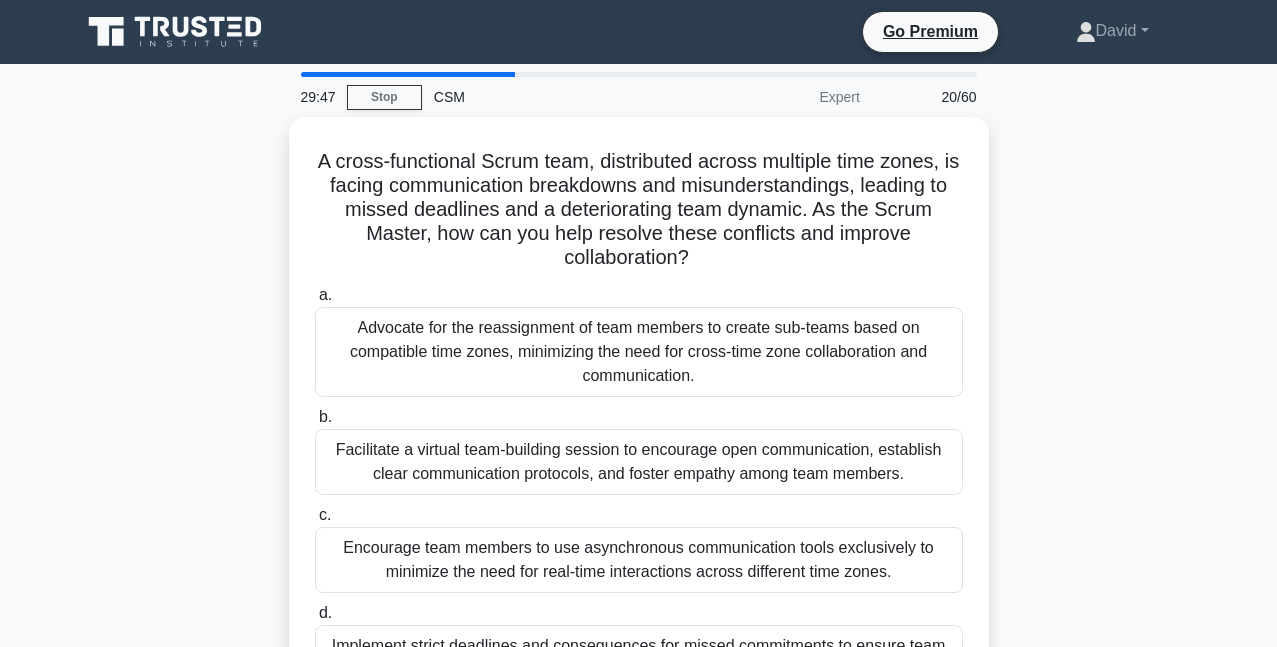 scroll, scrollTop: 0, scrollLeft: 0, axis: both 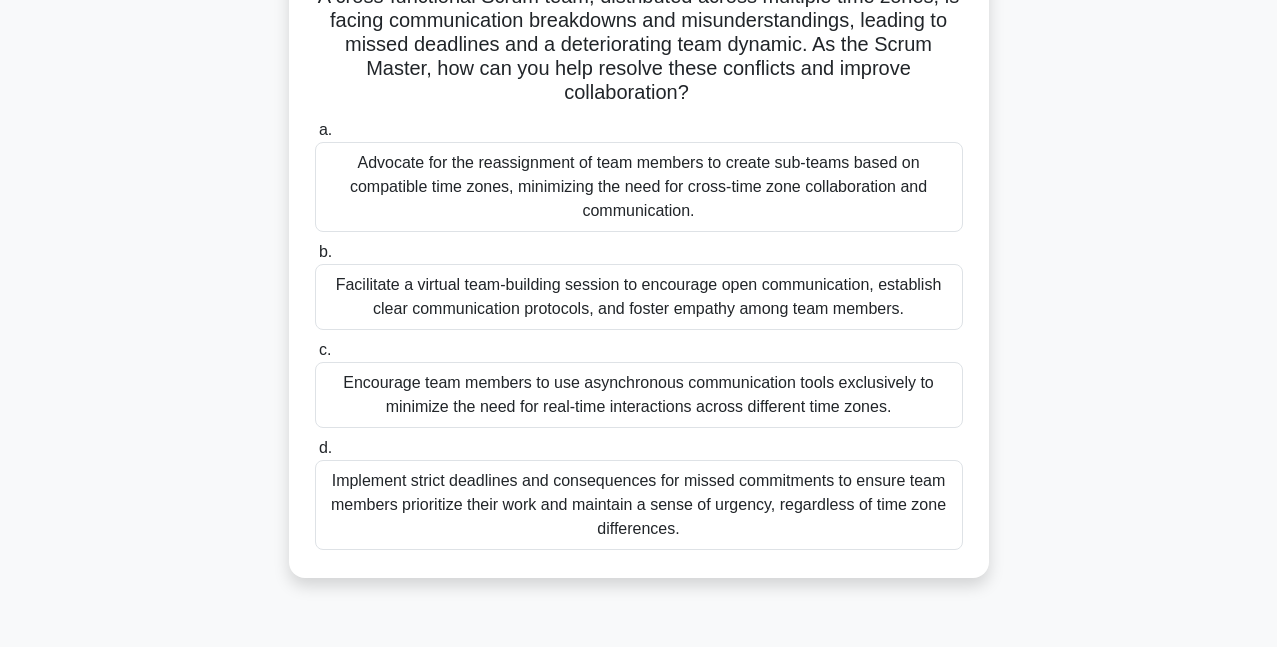 click on "a.
Advocate for the reassignment of team members to create sub-teams based on compatible time zones, minimizing the need for cross-time zone collaboration and communication.
b.
c. d." at bounding box center (639, 334) 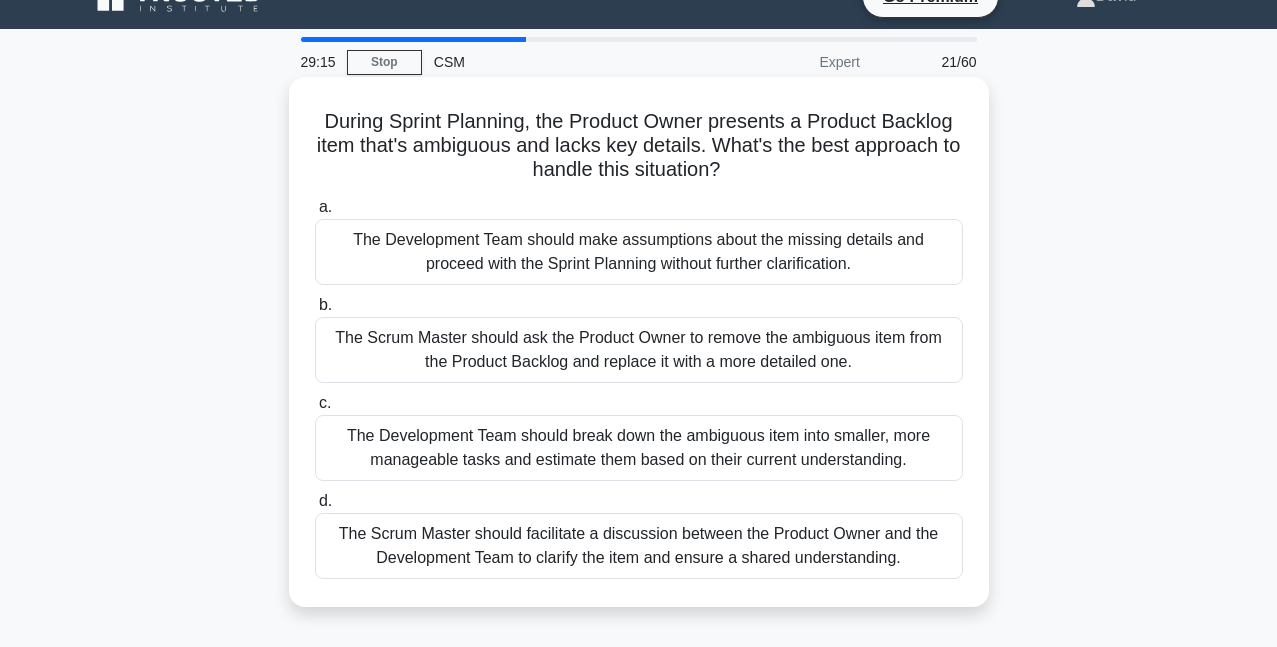 scroll, scrollTop: 40, scrollLeft: 0, axis: vertical 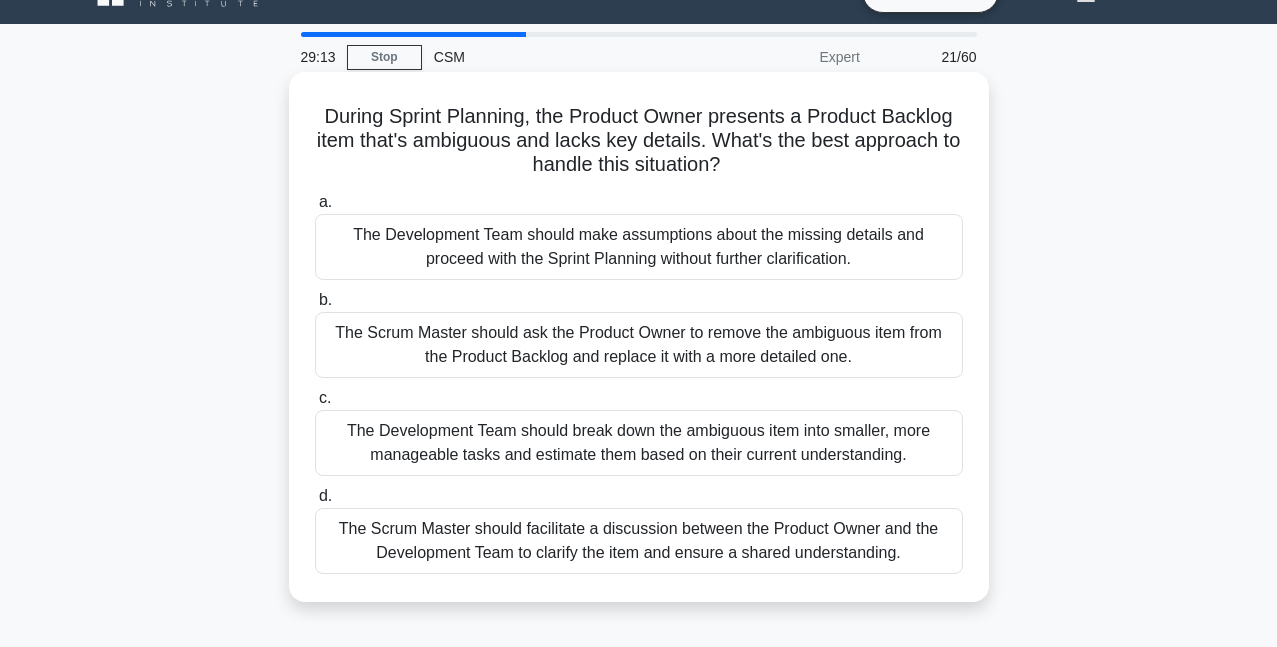 click on "The Scrum Master should facilitate a discussion between the Product Owner and the Development Team to clarify the item and ensure a shared understanding." at bounding box center (639, 541) 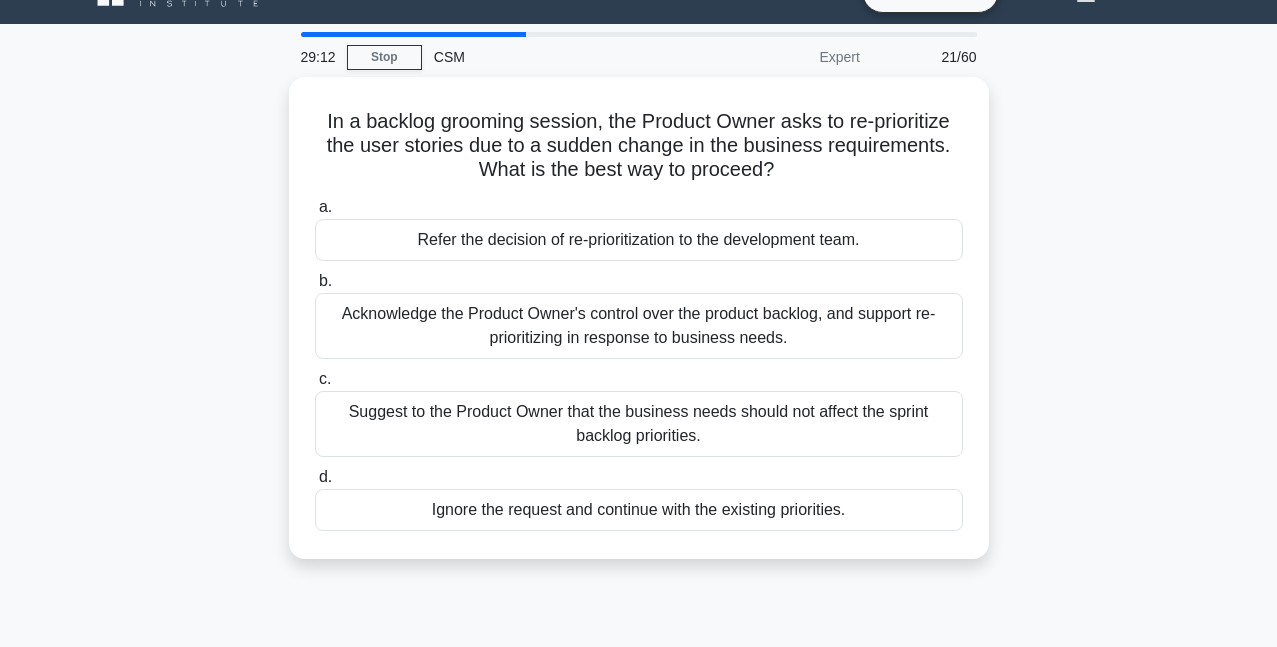 scroll, scrollTop: 0, scrollLeft: 0, axis: both 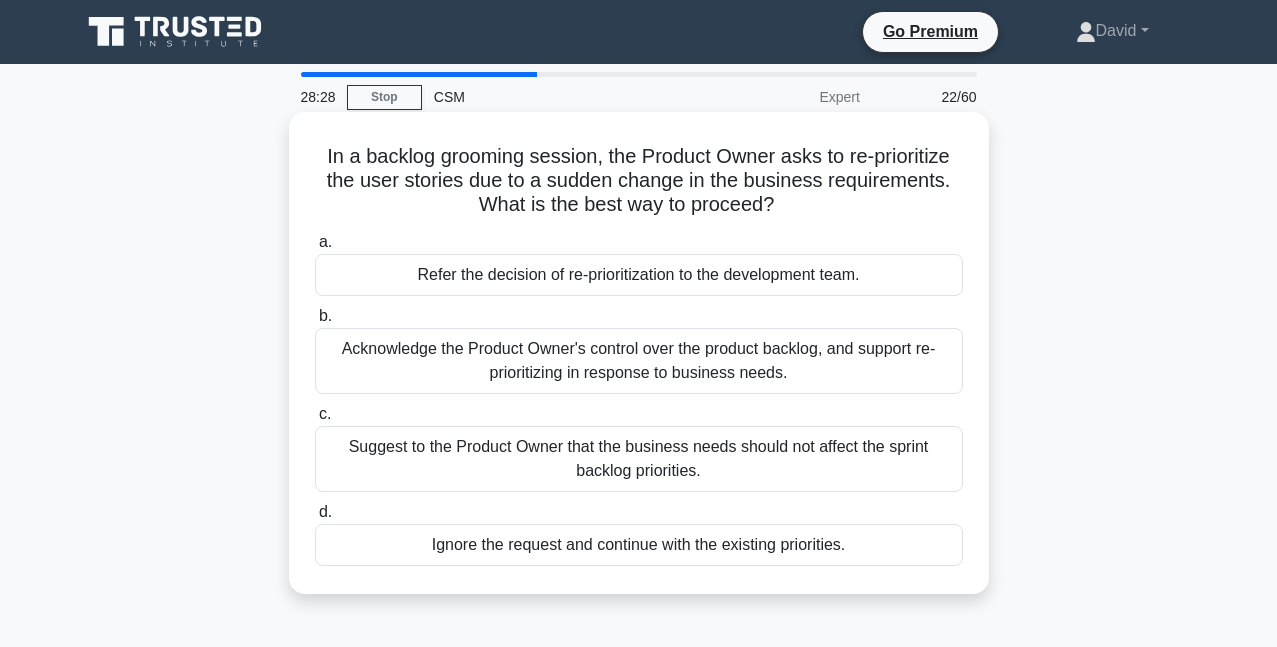 click on "Acknowledge the Product Owner's control over the product backlog, and support re-prioritizing in response to business needs." at bounding box center (639, 361) 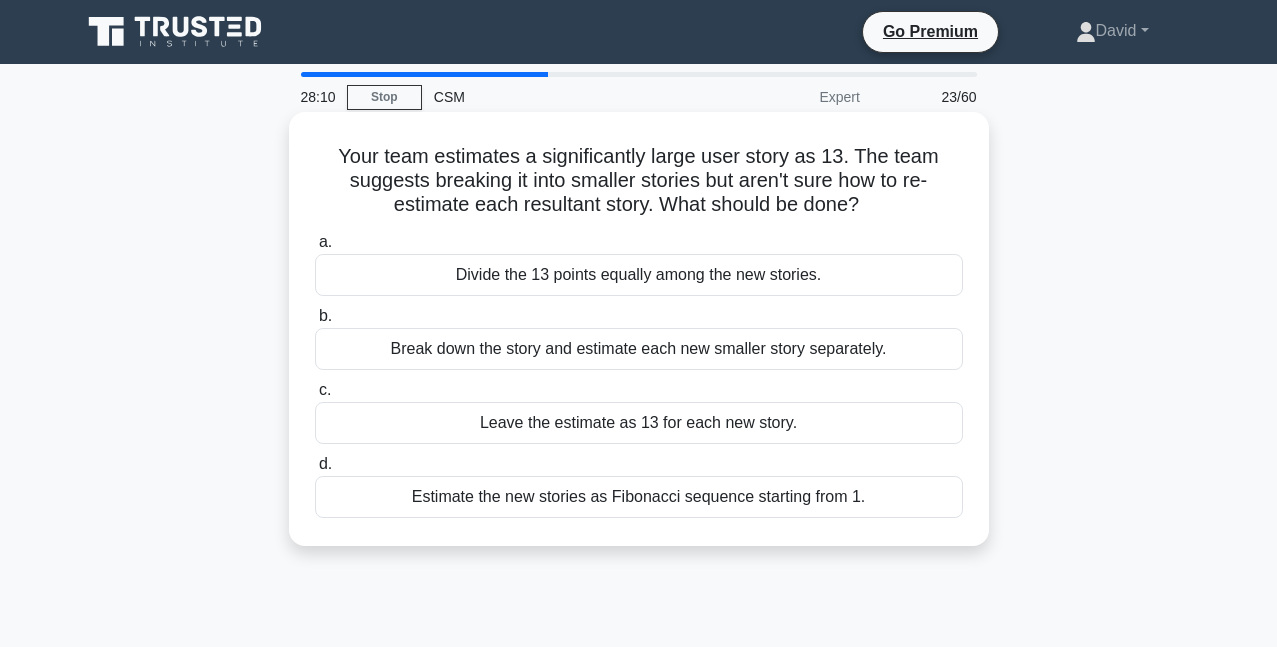 click on "Break down the story and estimate each new smaller story separately." at bounding box center [639, 349] 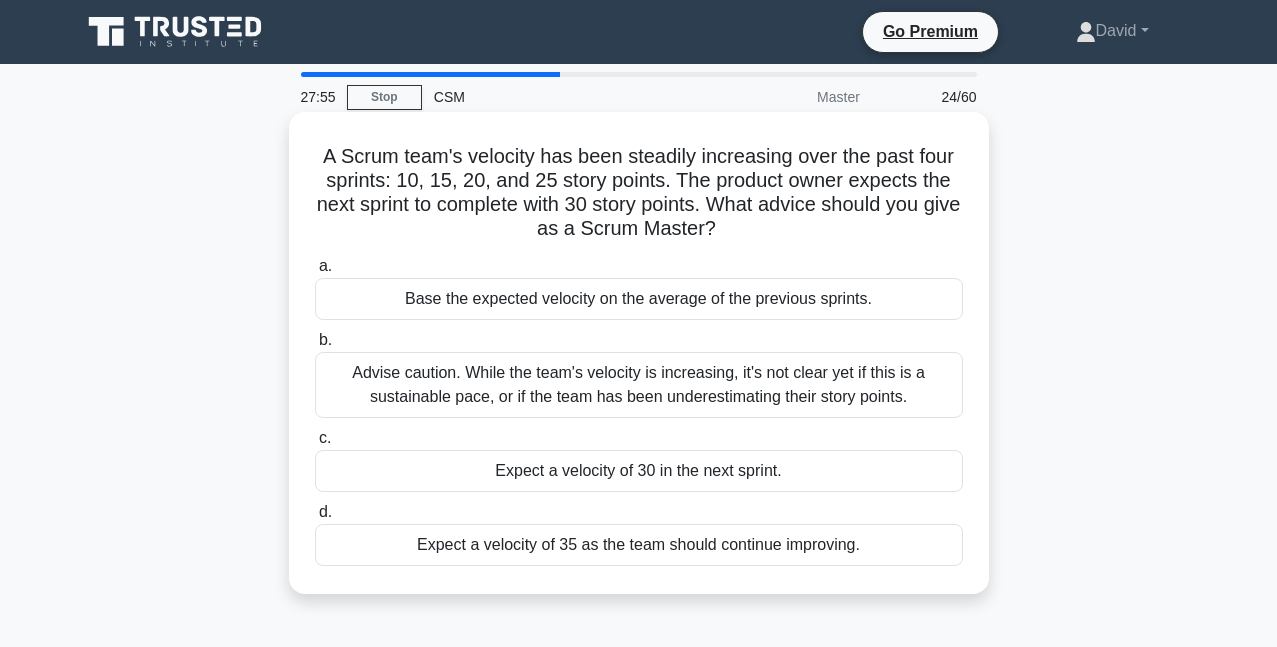click on "Advise caution. While the team's velocity is increasing, it's not clear yet if this is a sustainable pace, or if the team has been underestimating their story points." at bounding box center [639, 385] 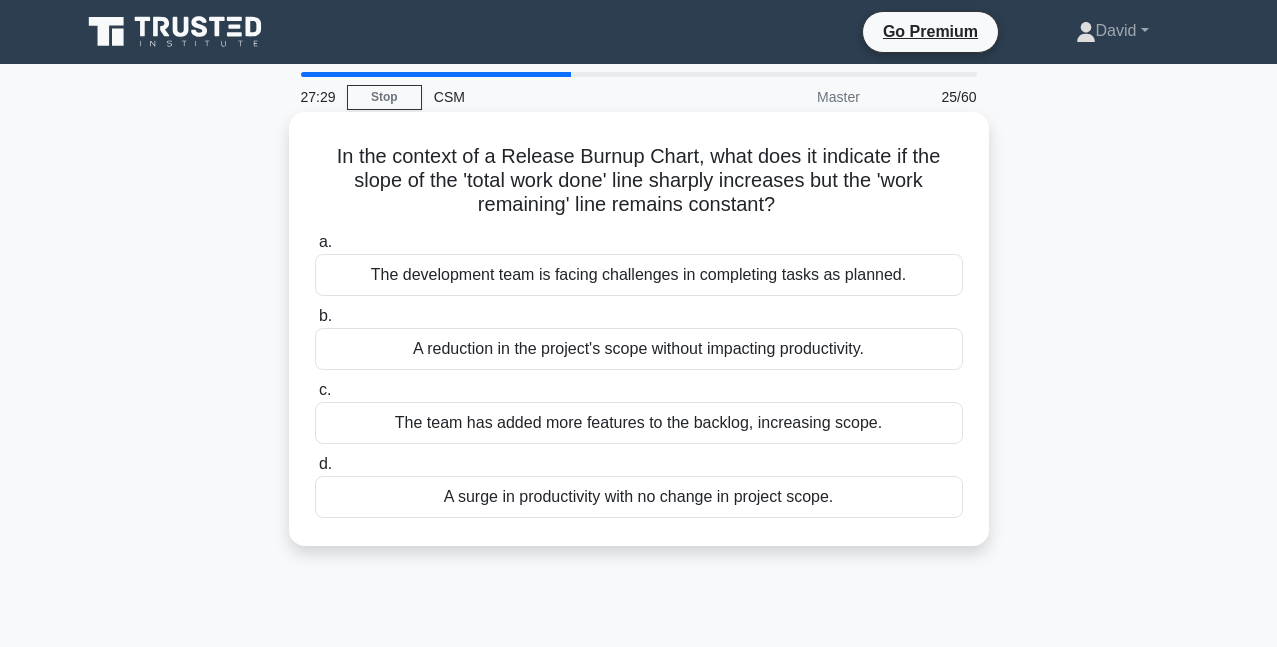 click on "A surge in productivity with no change in project scope." at bounding box center (639, 497) 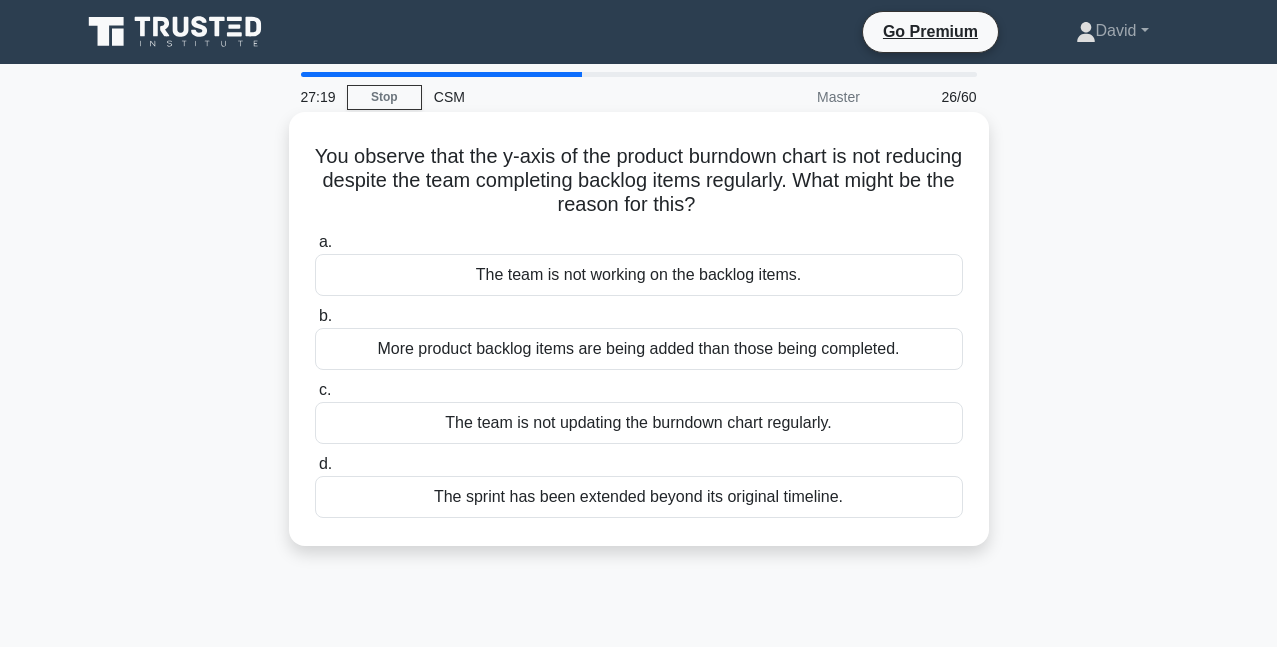click on "More product backlog items are being added than those being completed." at bounding box center [639, 349] 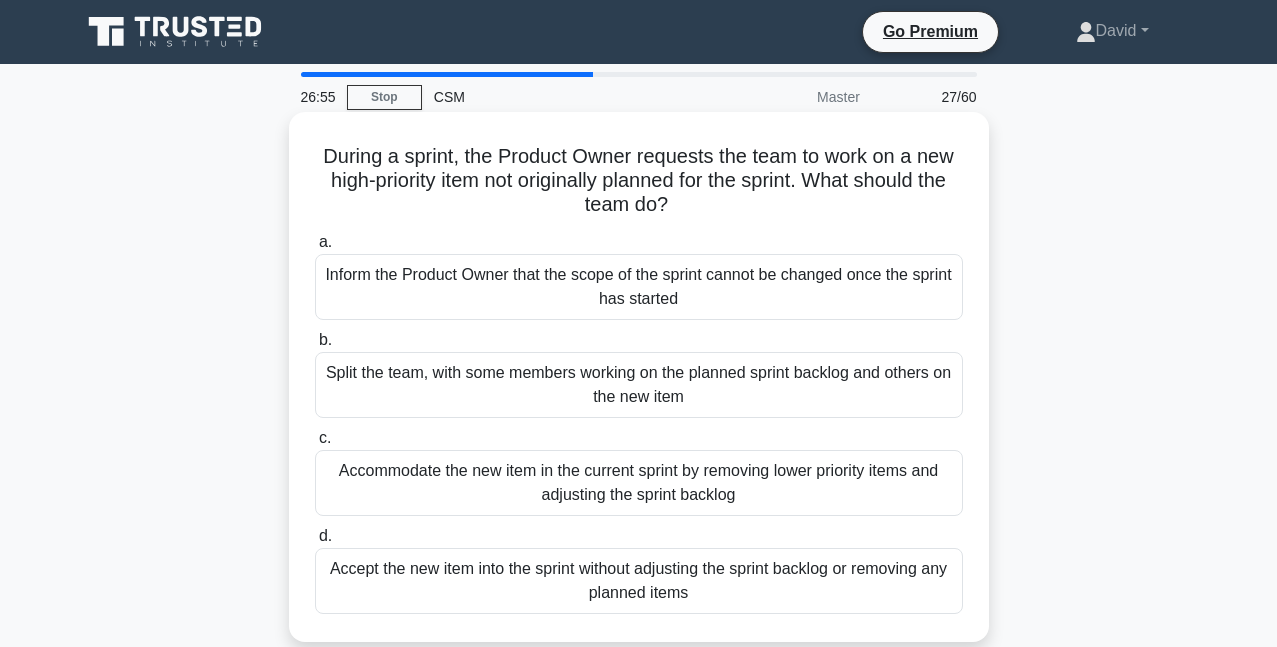 click on "Split the team, with some members working on the planned sprint backlog and others on the new item" at bounding box center (639, 385) 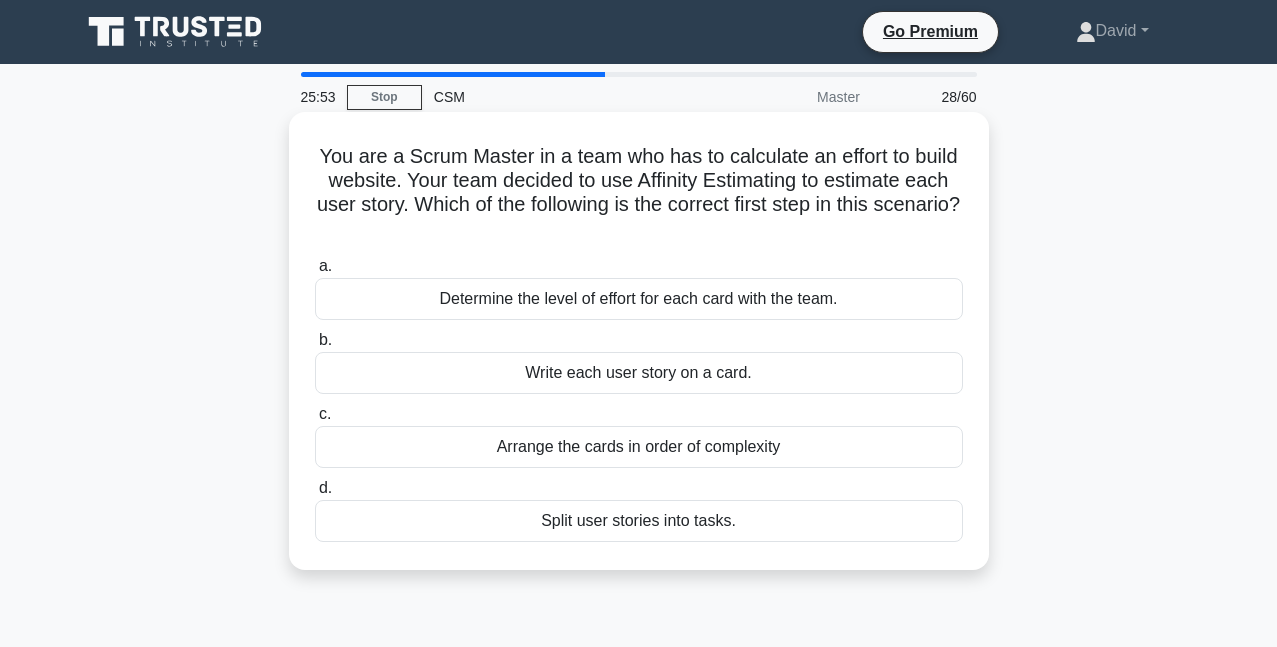 click on "Write each user story on a card." at bounding box center (639, 373) 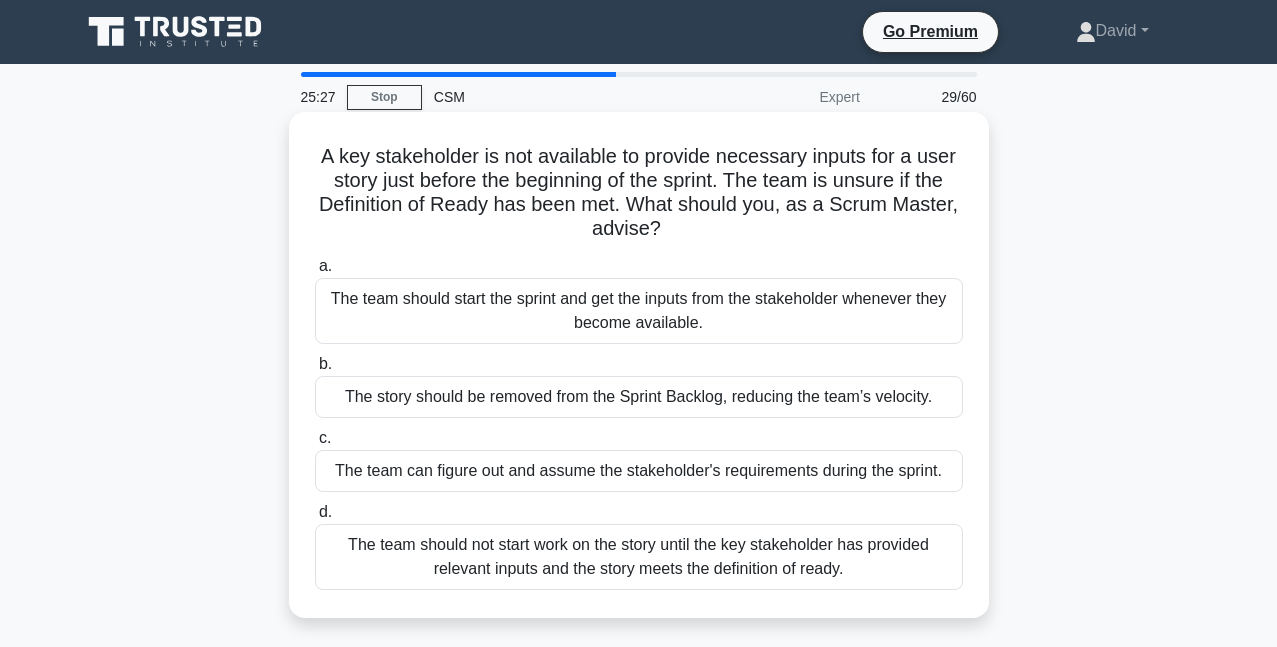 click on "The team can figure out and assume the stakeholder's requirements during the sprint." at bounding box center (639, 471) 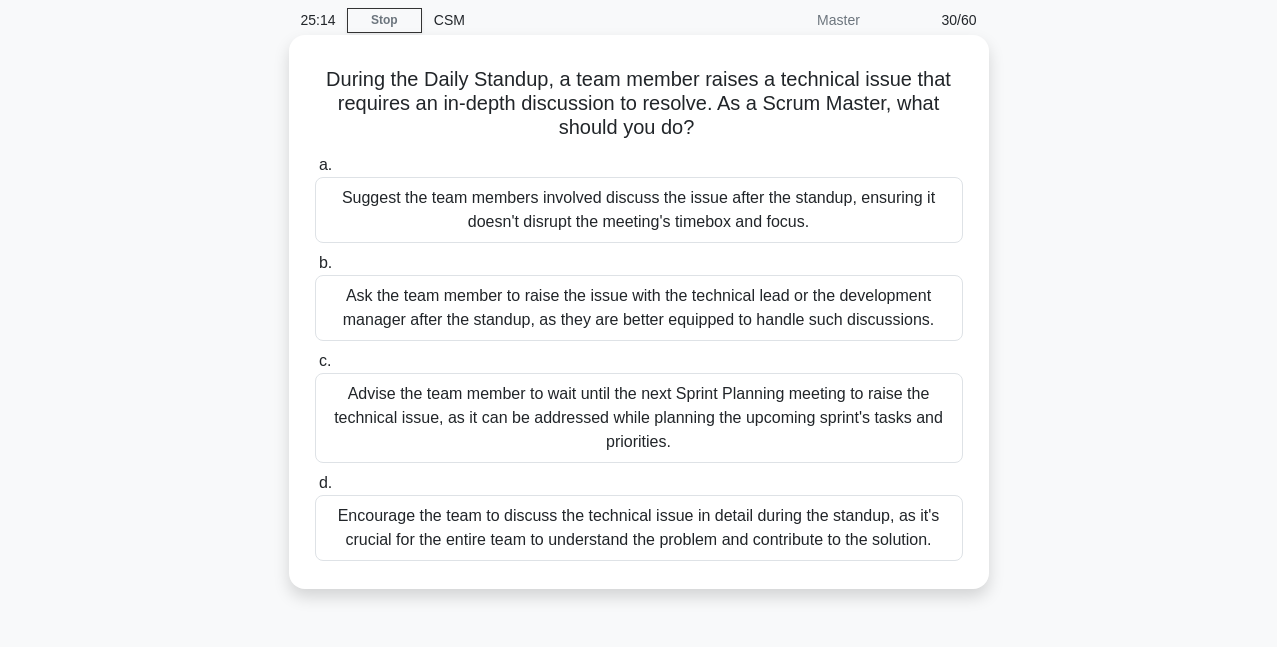 scroll, scrollTop: 80, scrollLeft: 0, axis: vertical 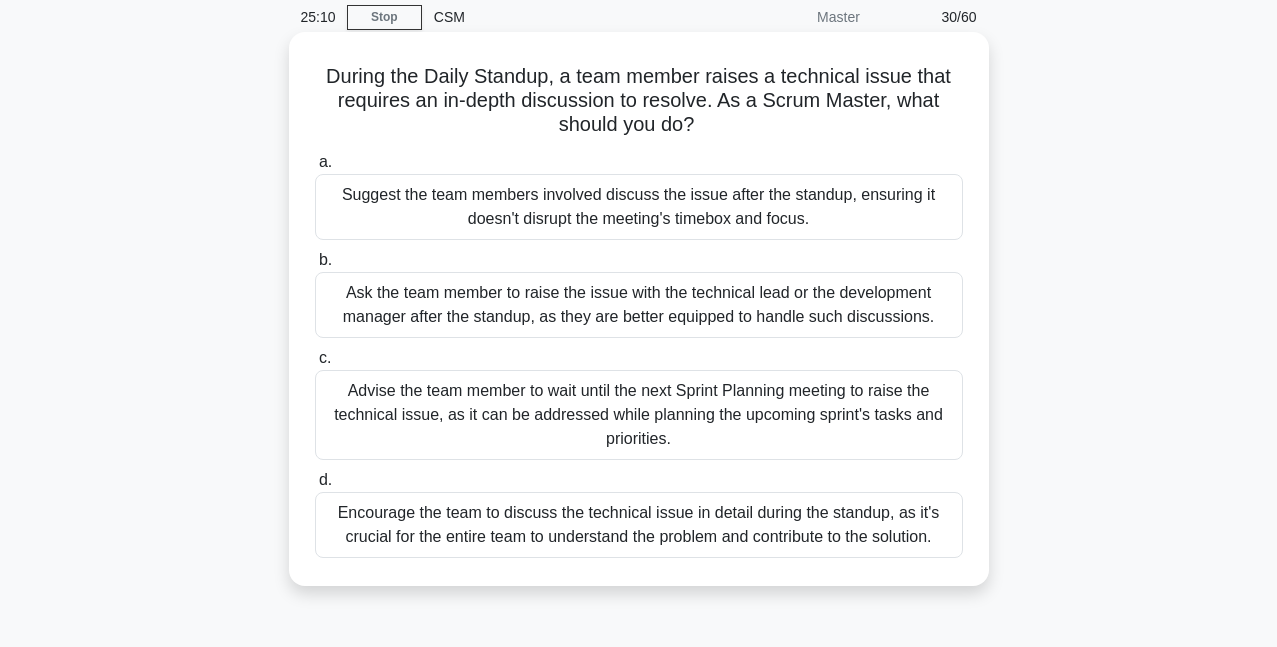 click on "Encourage the team to discuss the technical issue in detail during the standup, as it's crucial for the entire team to understand the problem and contribute to the solution." at bounding box center [639, 525] 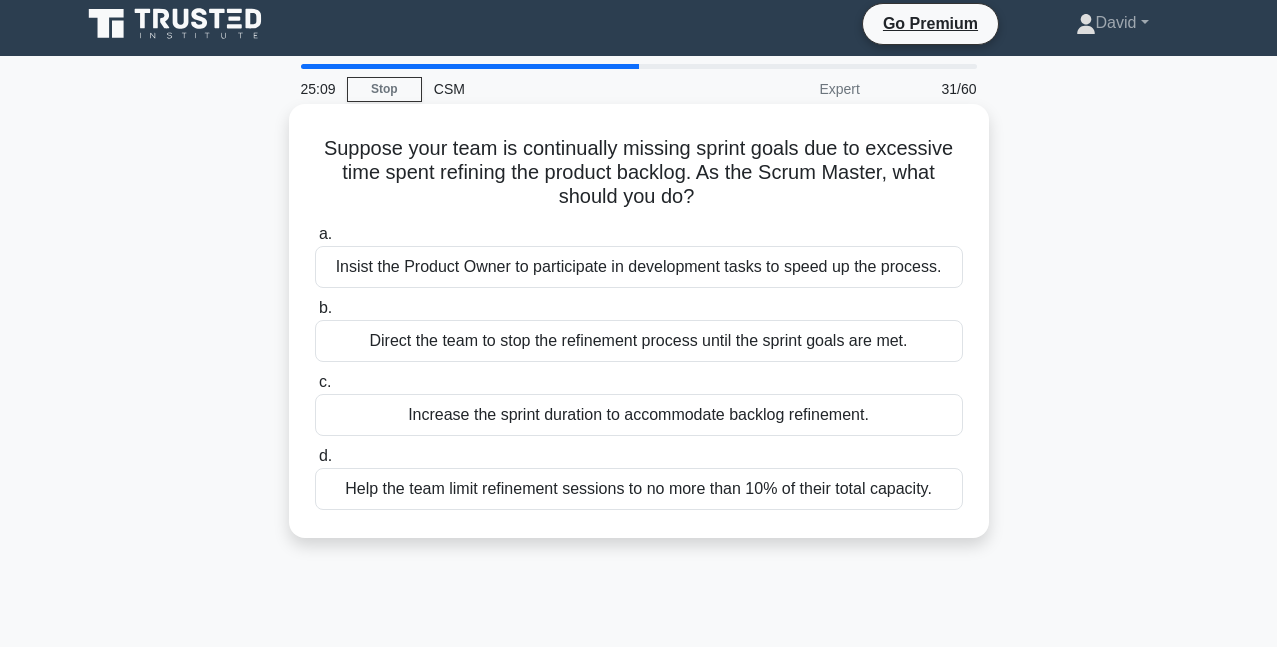 scroll, scrollTop: 0, scrollLeft: 0, axis: both 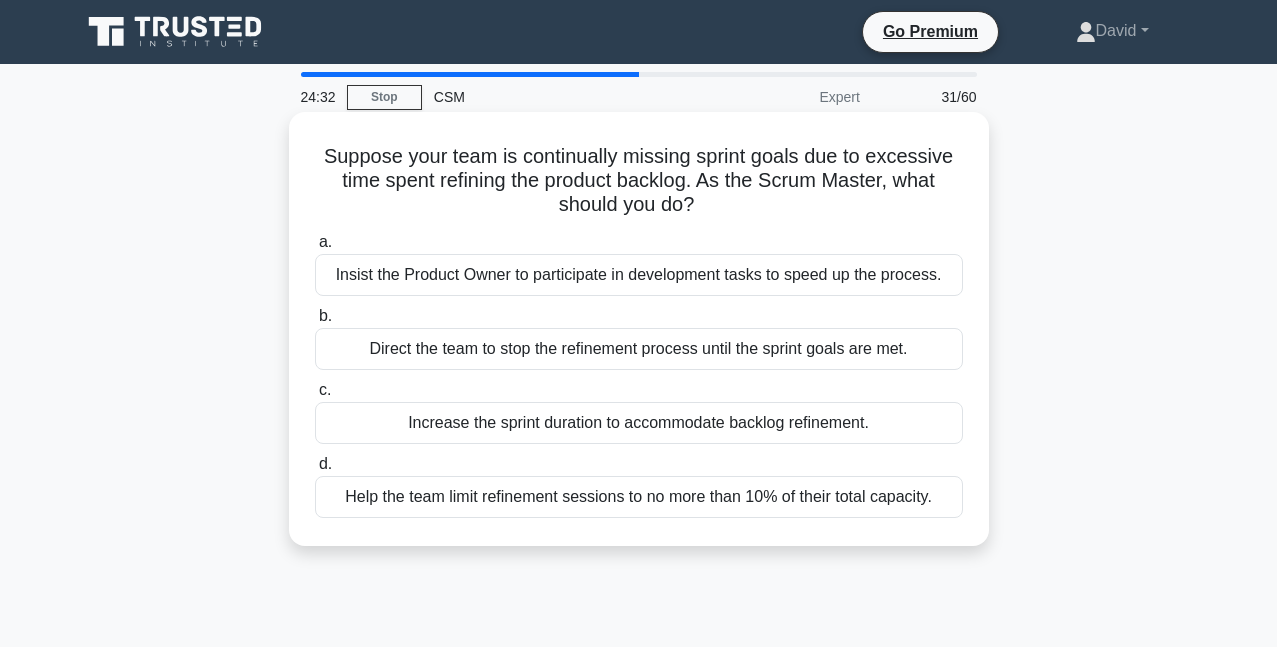click on "Help the team limit refinement sessions to no more than 10% of their total capacity." at bounding box center [639, 497] 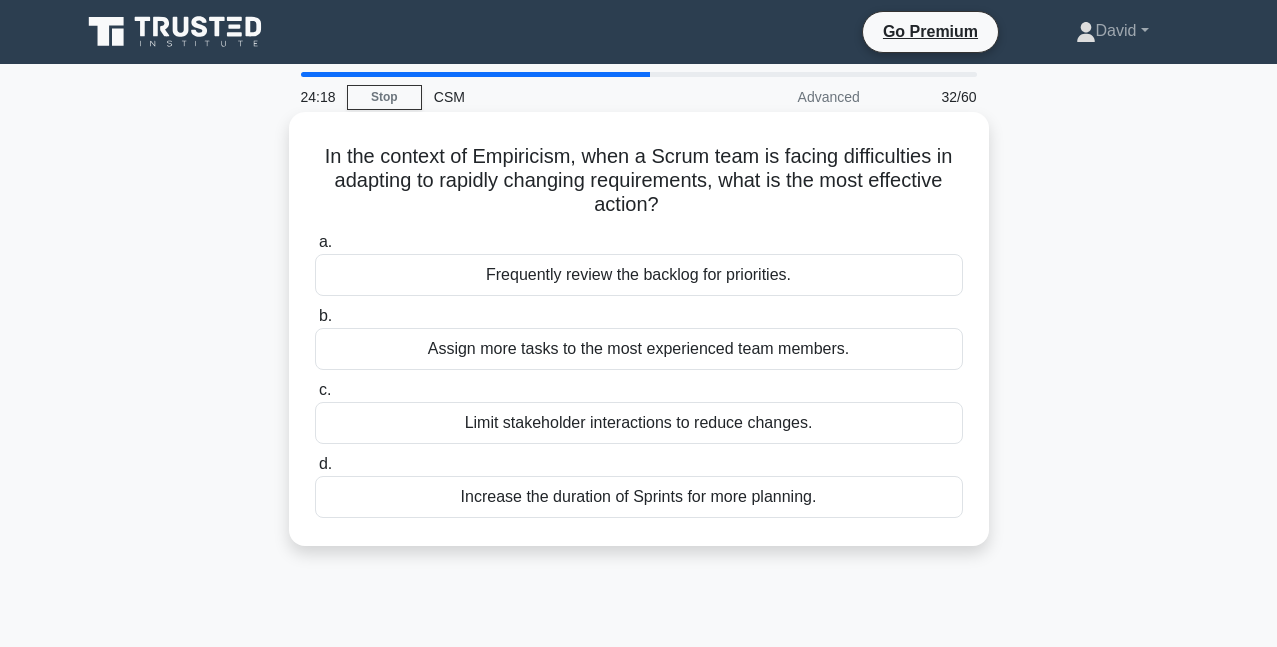 click on "Increase the duration of Sprints for more planning." at bounding box center [639, 497] 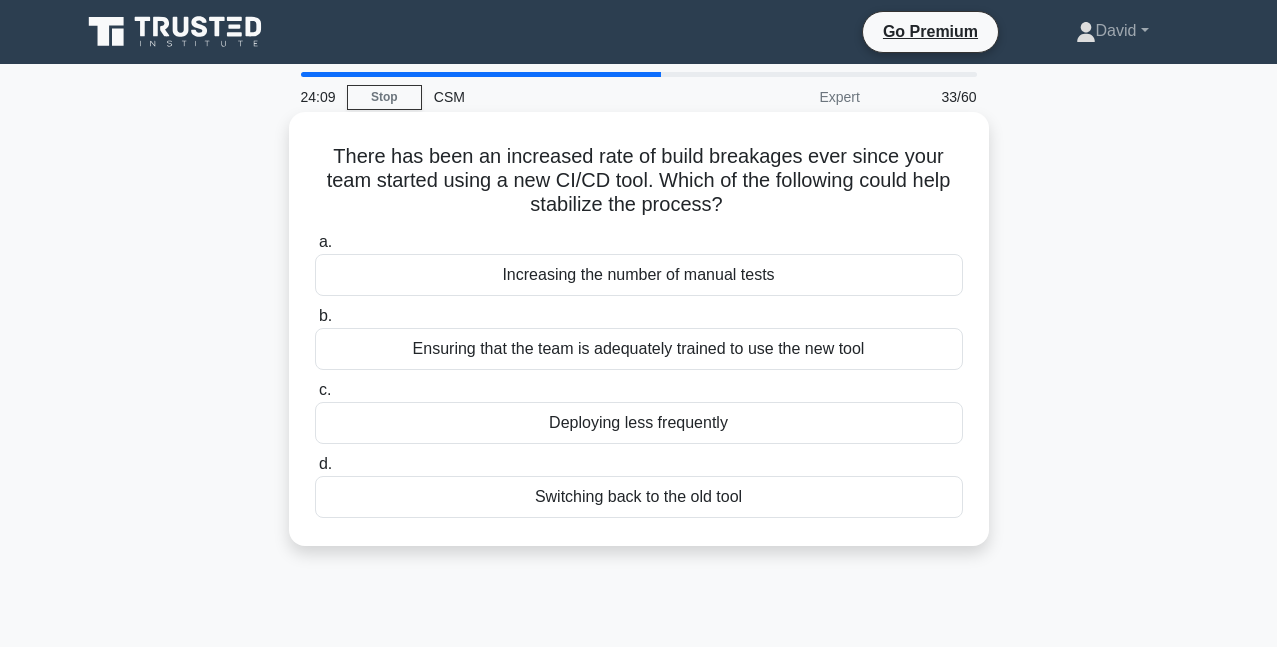 click on "Ensuring that the team is adequately trained to use the new tool" at bounding box center (639, 349) 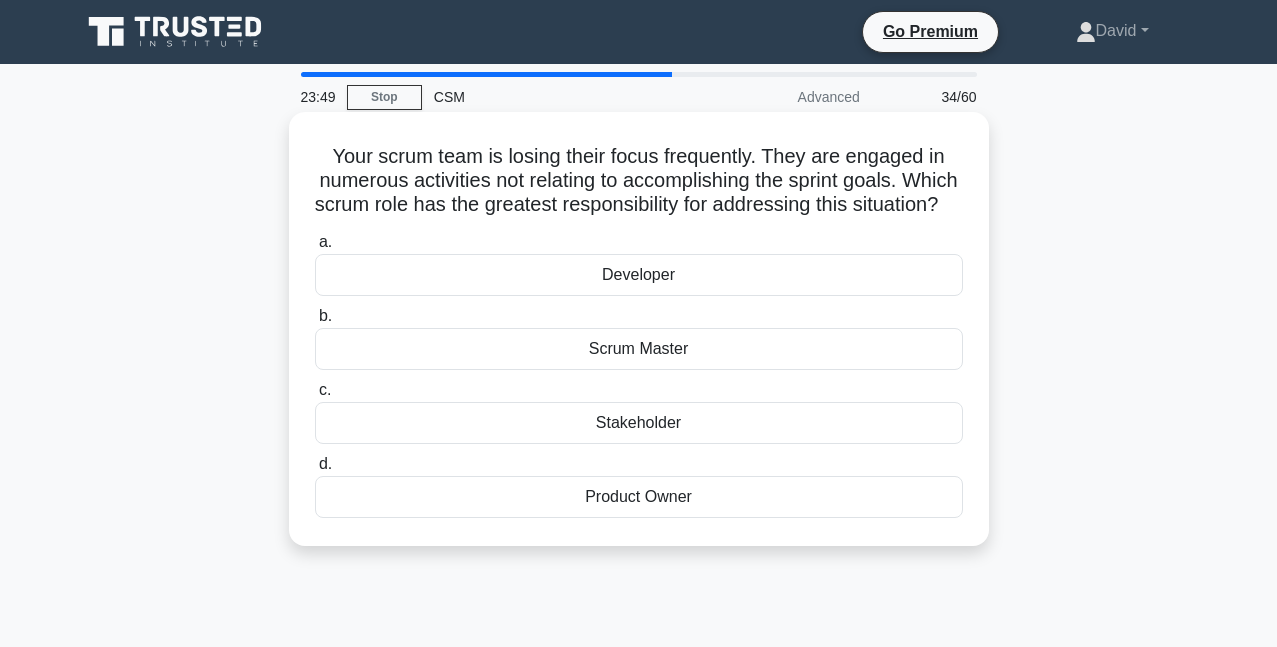 click on "Scrum Master" at bounding box center (639, 349) 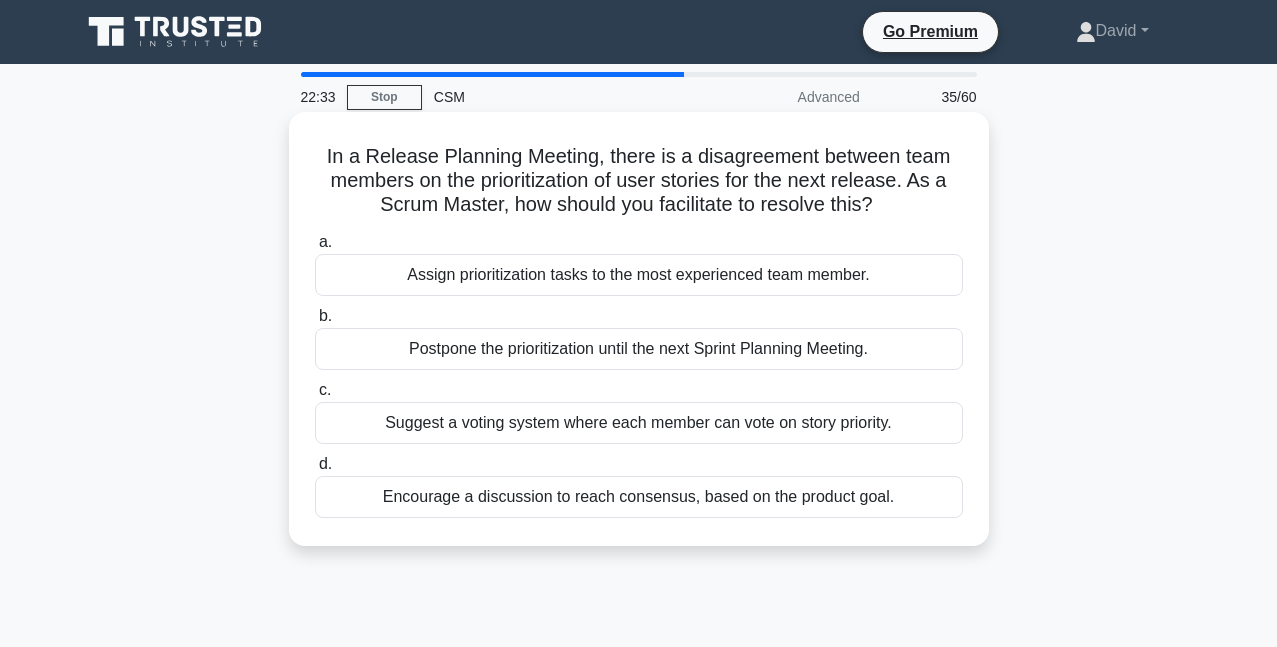 click on "Encourage a discussion to reach consensus, based on the product goal." at bounding box center [639, 497] 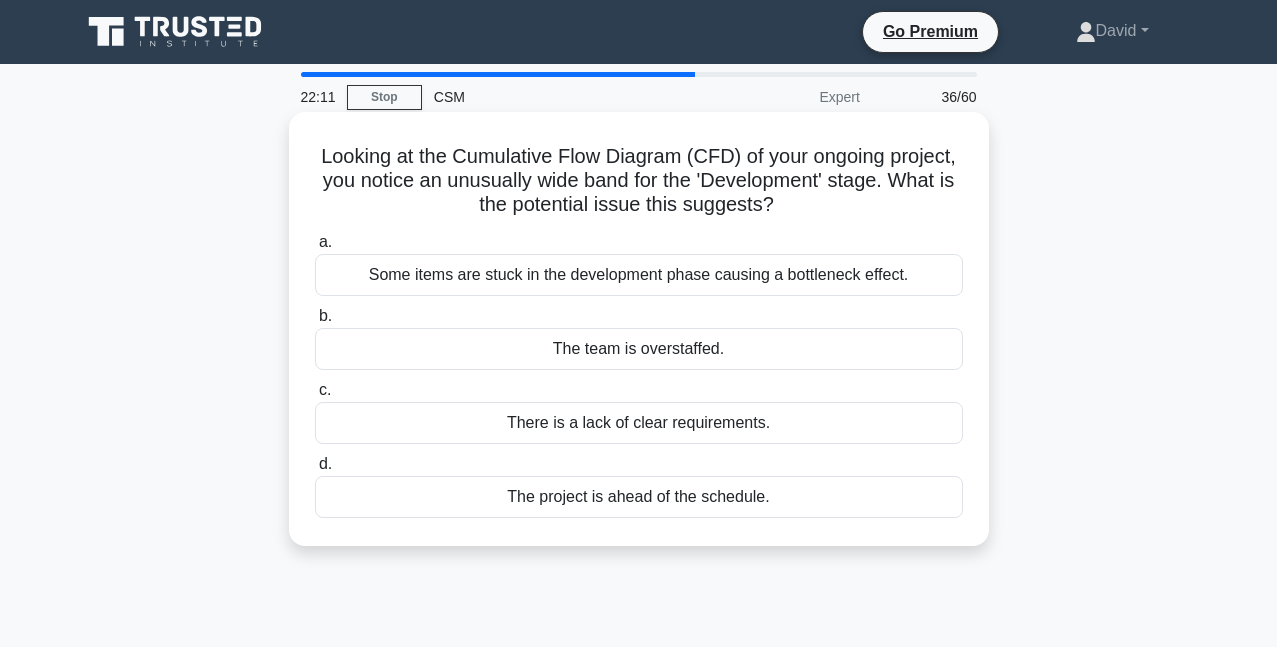 click on "Some items are stuck in the development phase causing a bottleneck effect." at bounding box center (639, 275) 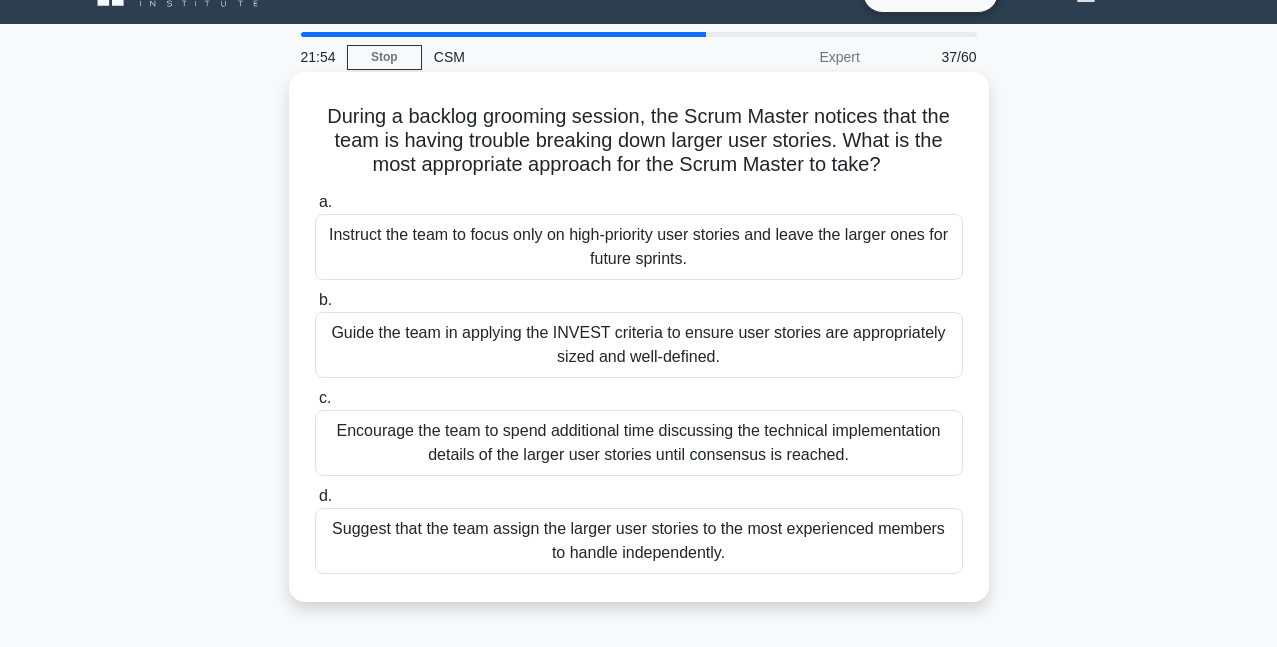 scroll, scrollTop: 80, scrollLeft: 0, axis: vertical 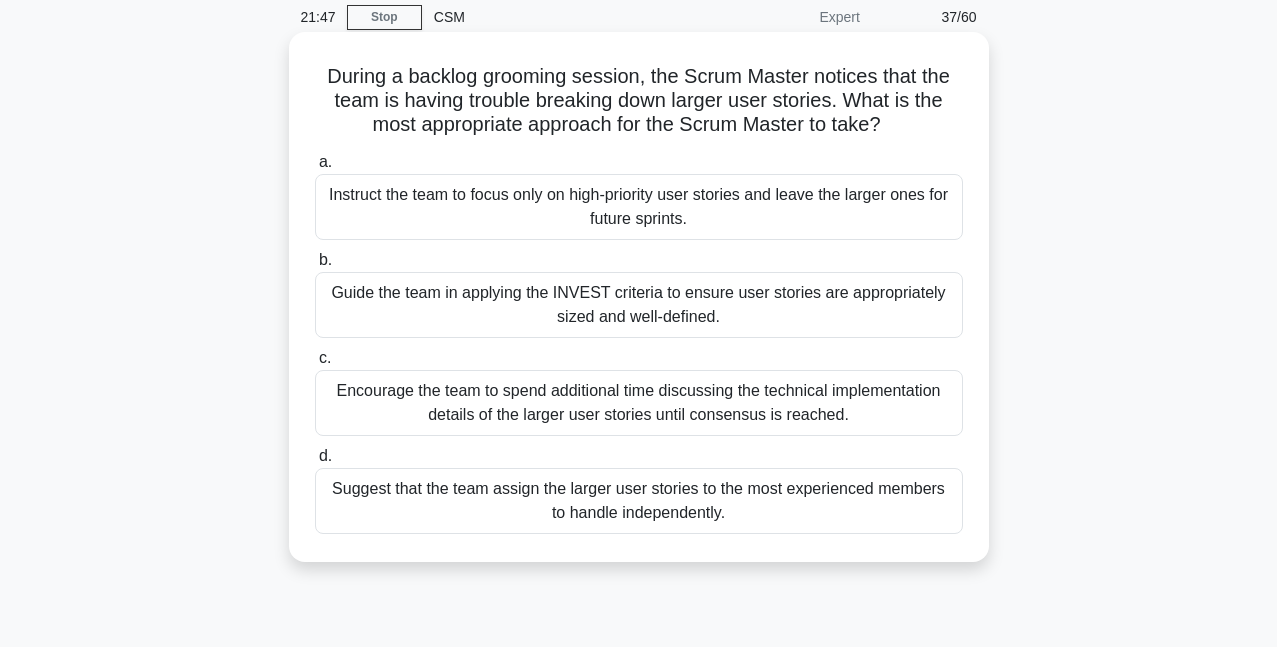 click on "Instruct the team to focus only on high-priority user stories and leave the larger ones for future sprints." at bounding box center [639, 207] 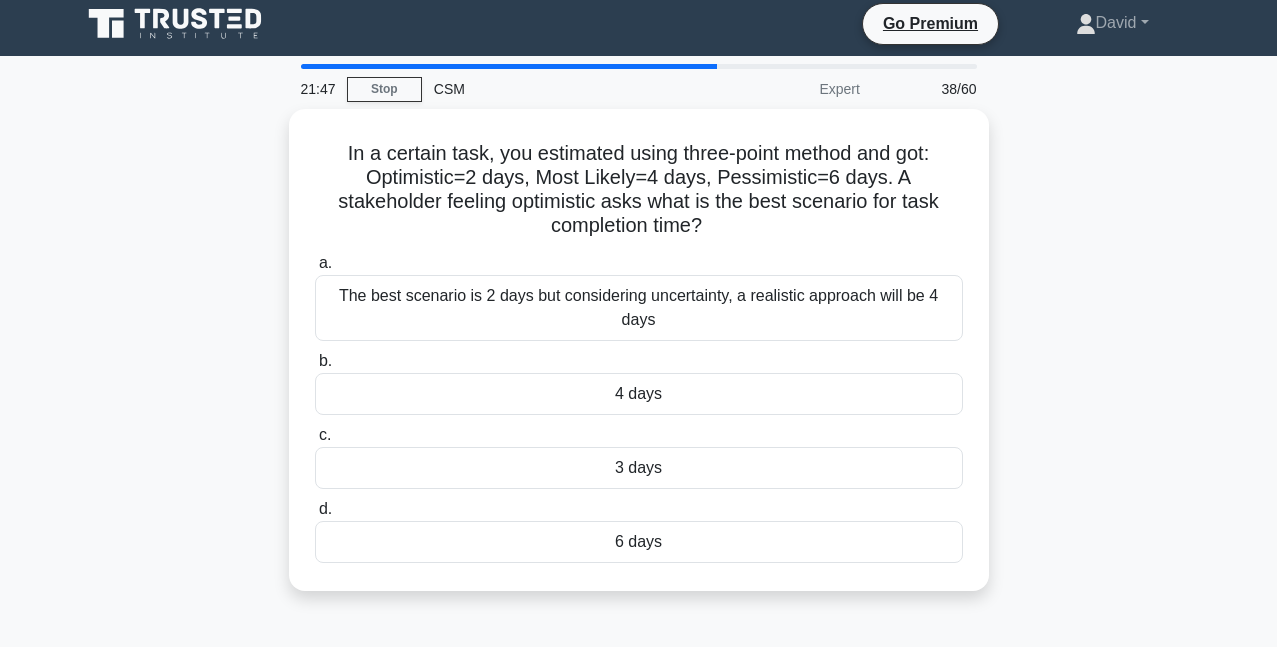 scroll, scrollTop: 0, scrollLeft: 0, axis: both 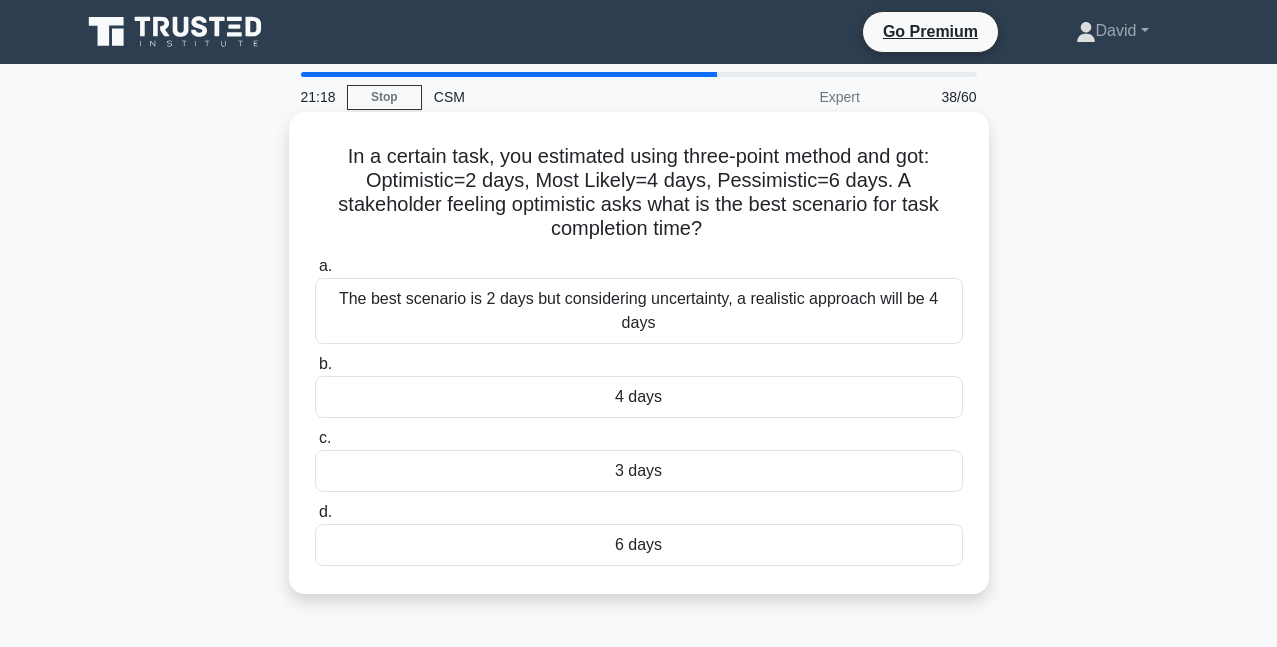 click on "4 days" at bounding box center [639, 397] 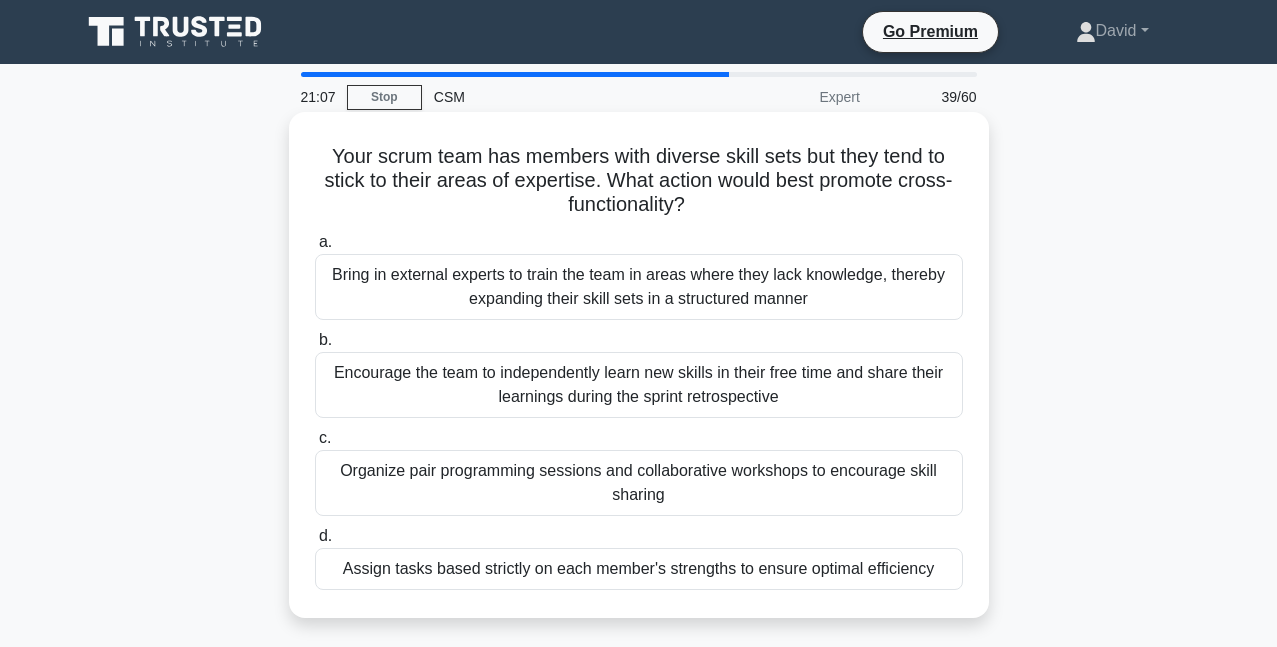 click on "Encourage the team to independently learn new skills in their free time and share their learnings during the sprint retrospective" at bounding box center [639, 385] 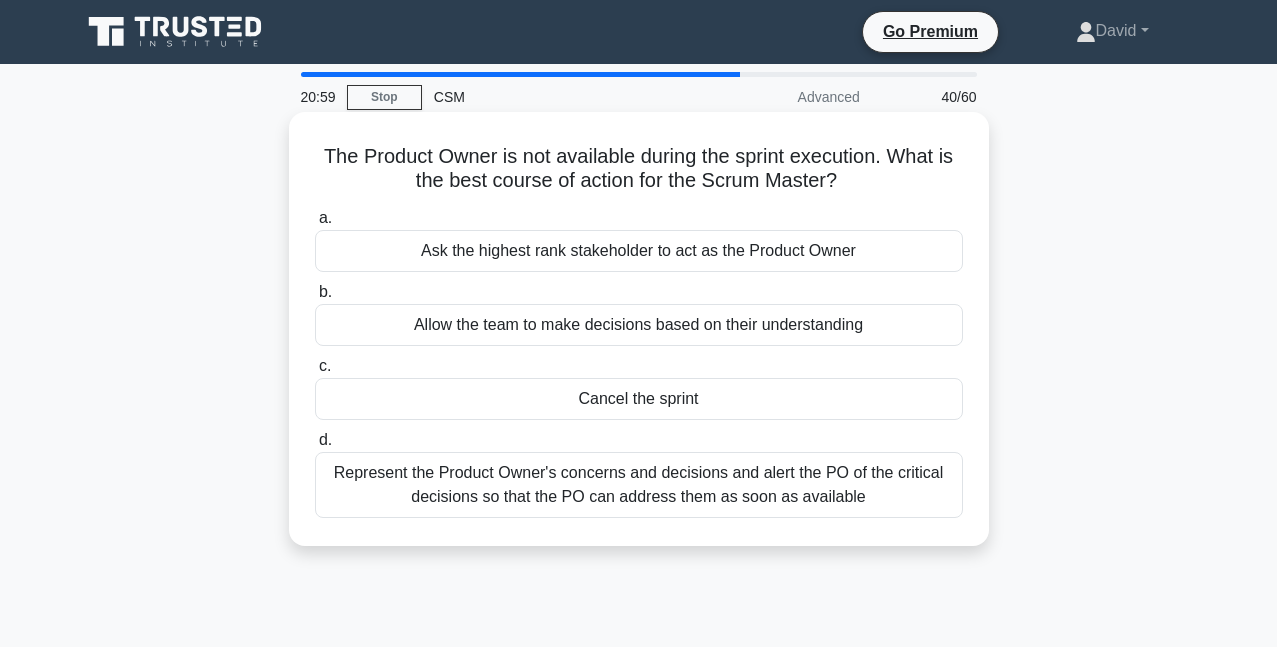 click on "Represent the Product Owner's concerns and decisions and alert the PO of the critical decisions so that the PO can address them as soon as available" at bounding box center [639, 485] 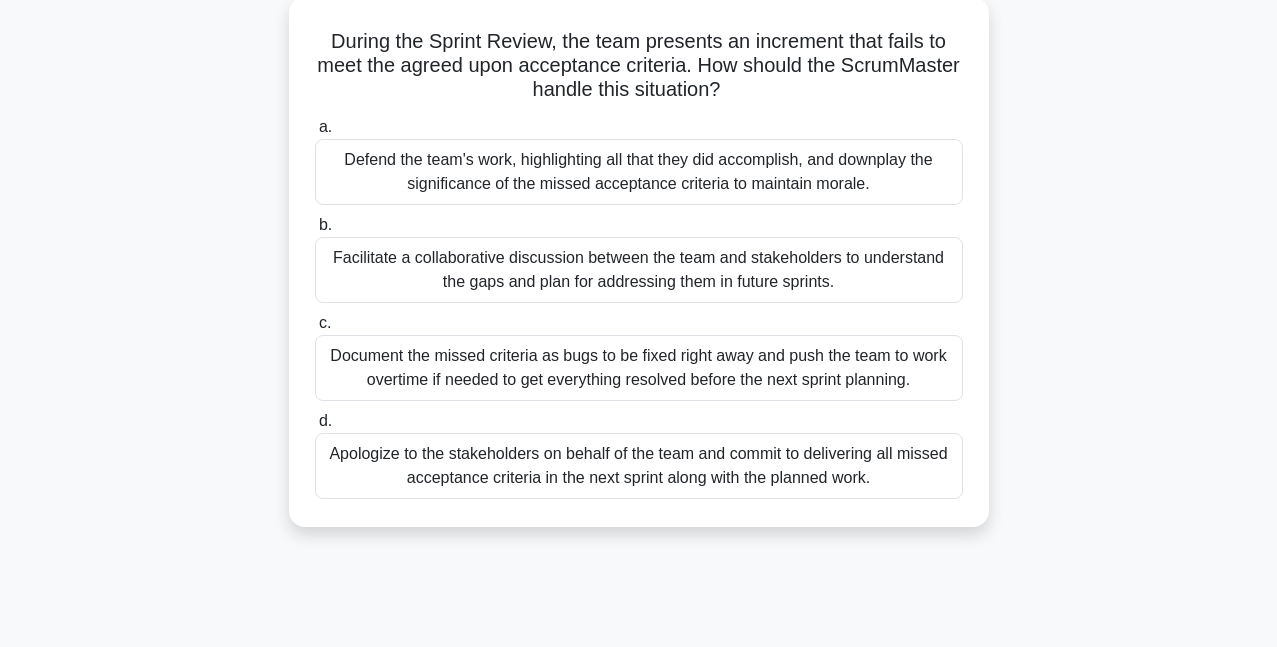 scroll, scrollTop: 120, scrollLeft: 0, axis: vertical 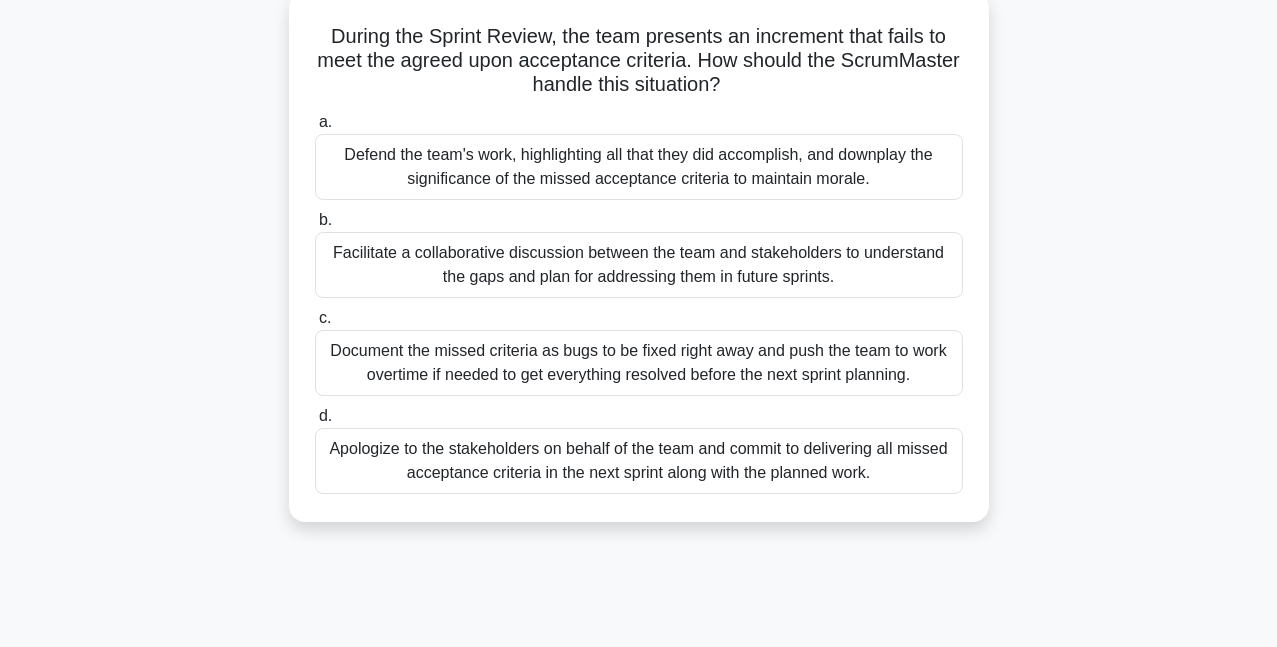 click on "Facilitate a collaborative discussion between the team and stakeholders to understand the gaps and plan for addressing them in future sprints." at bounding box center [639, 265] 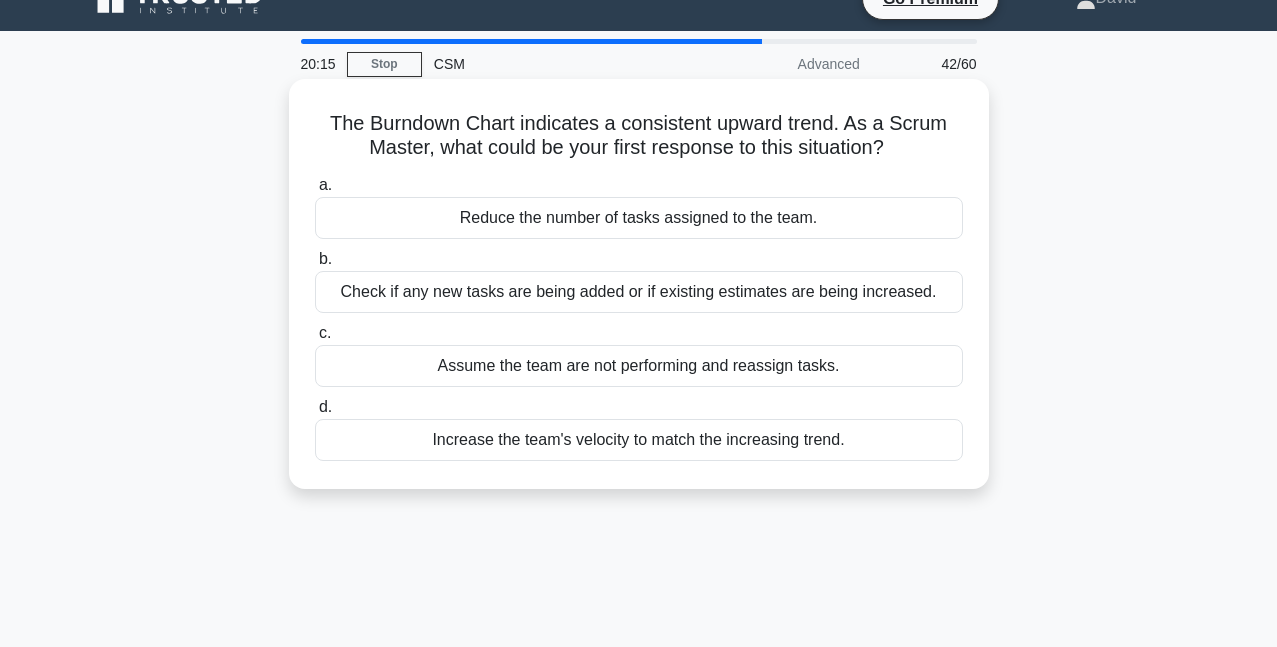 scroll, scrollTop: 0, scrollLeft: 0, axis: both 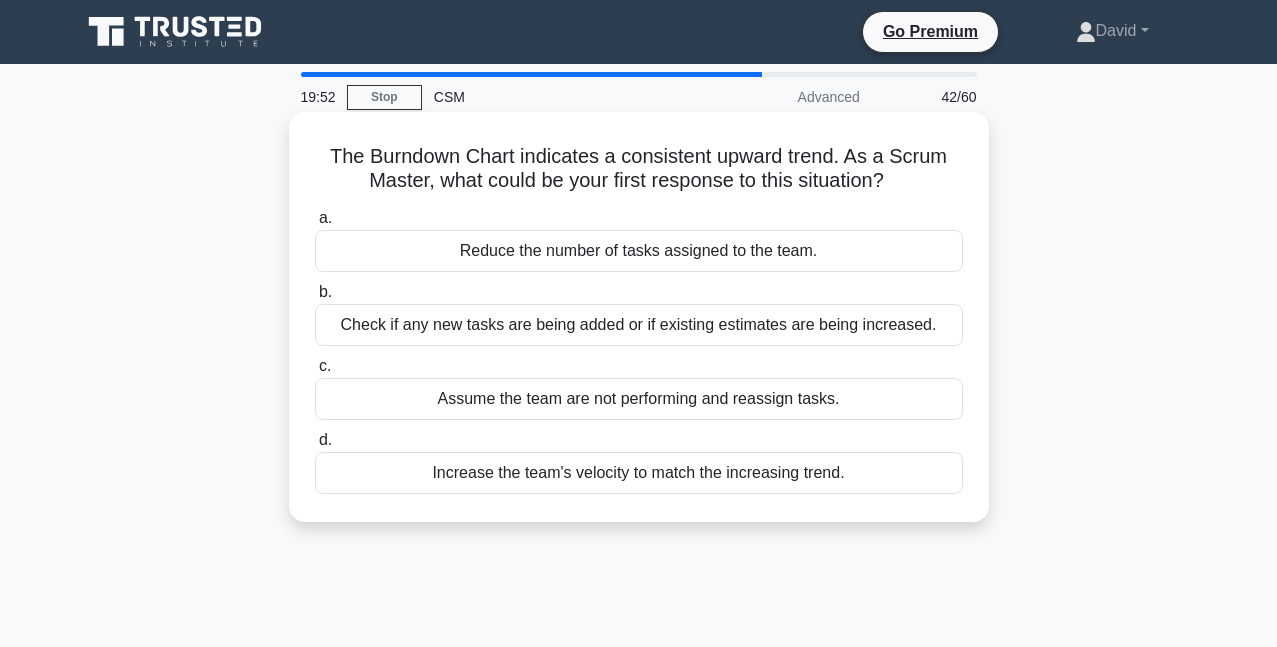 click on "Check if any new tasks are being added or if existing estimates are being increased." at bounding box center [639, 325] 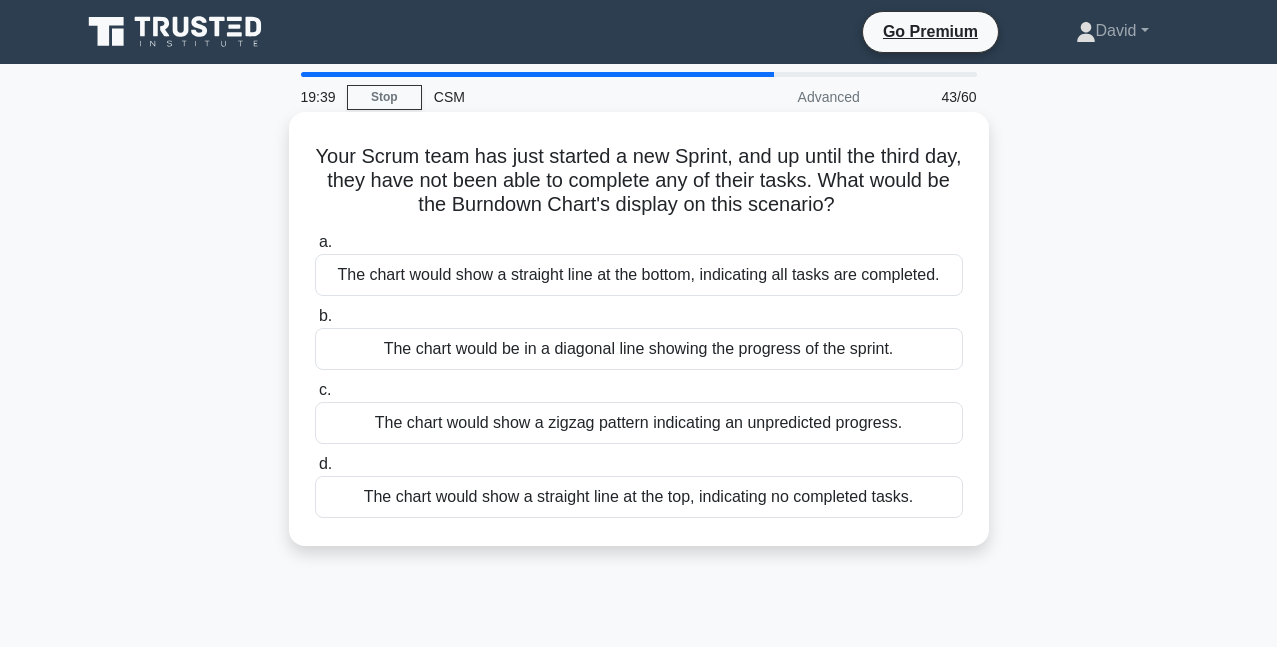 click on "The chart would show a straight line at the bottom, indicating all tasks are completed." at bounding box center (639, 275) 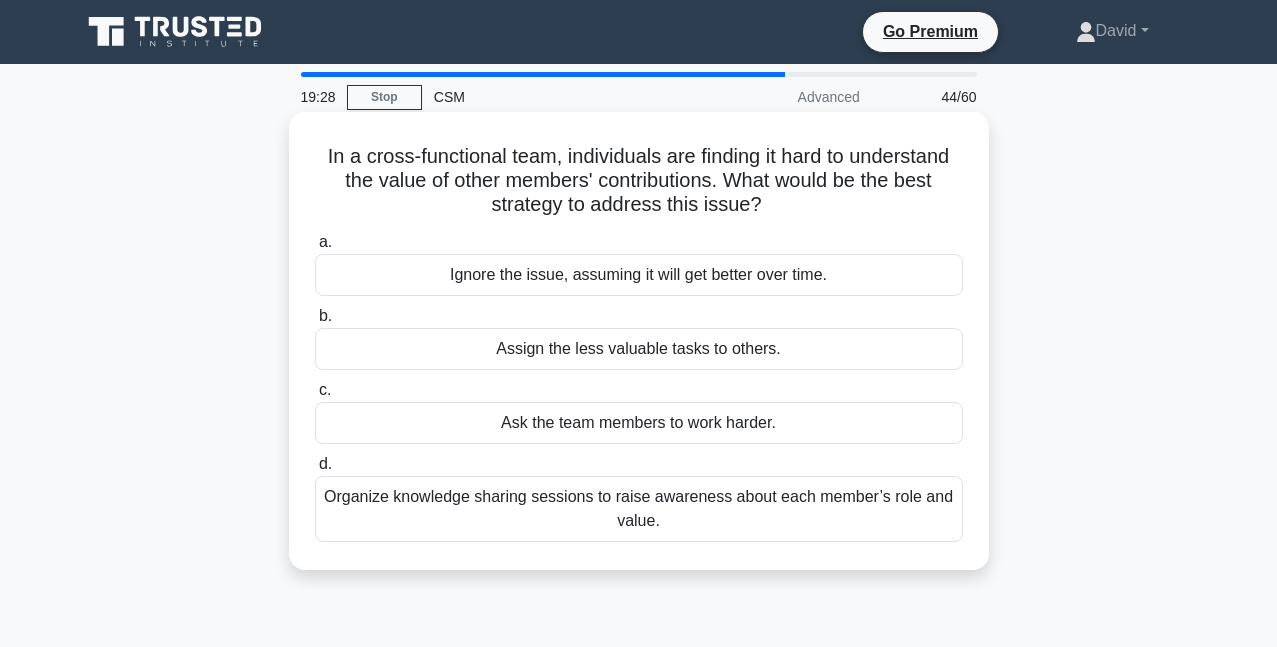 click on "Organize knowledge sharing sessions to raise awareness about each member’s role and value." at bounding box center [639, 509] 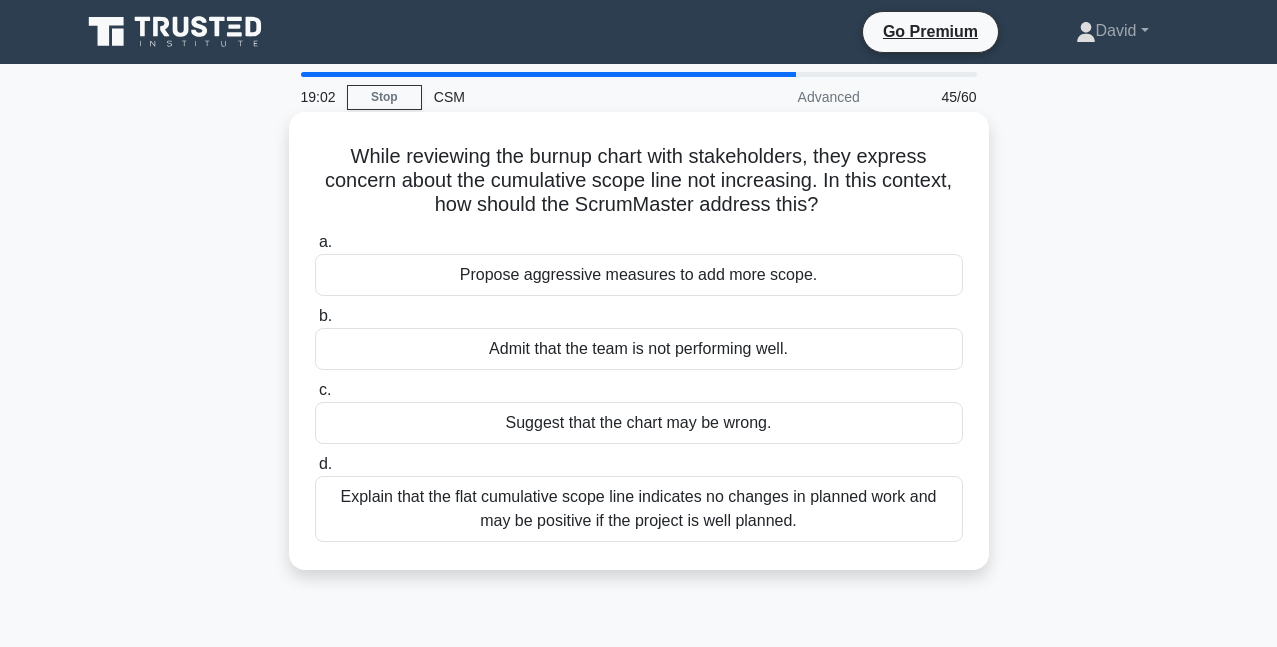 click on "Explain that the flat cumulative scope line indicates no changes in planned work and may be positive if the project is well planned." at bounding box center [639, 509] 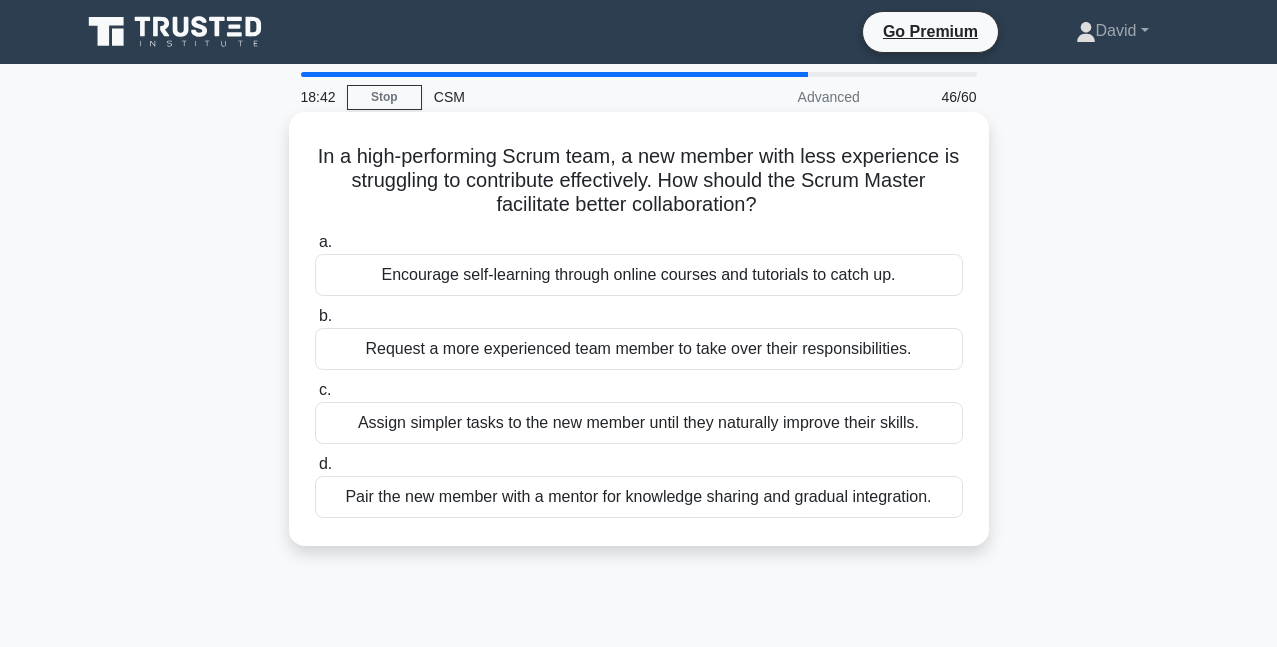 click on "Pair the new member with a mentor for knowledge sharing and gradual integration." at bounding box center (639, 497) 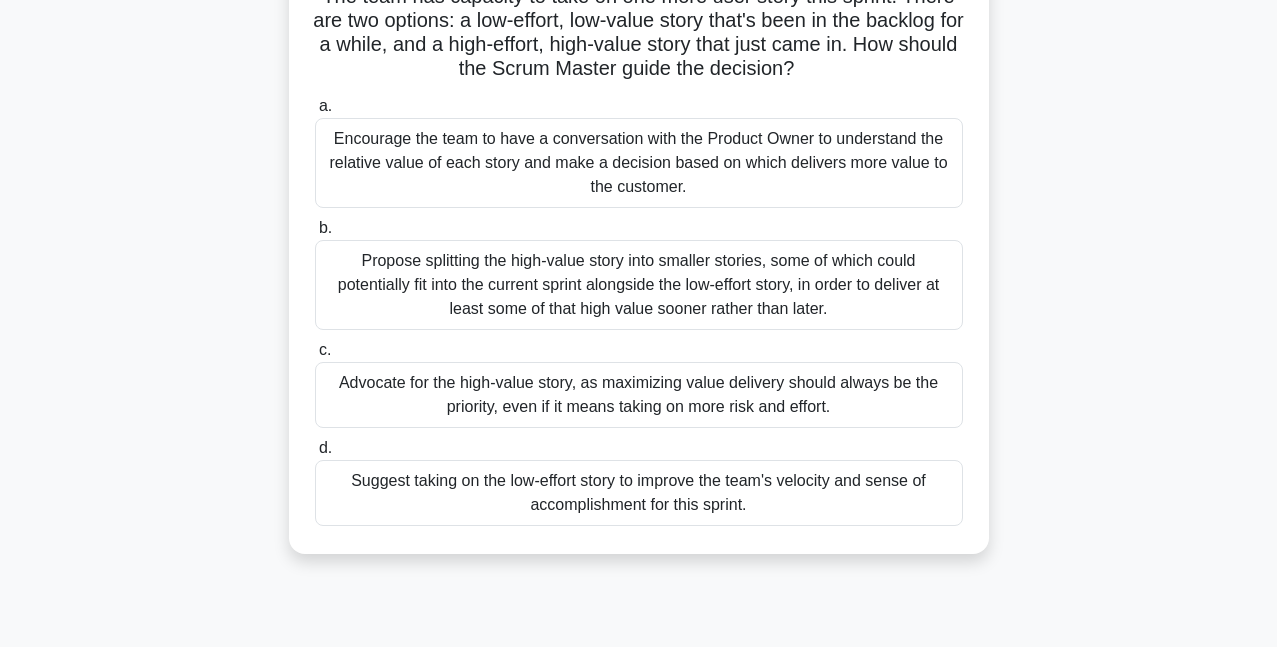 scroll, scrollTop: 120, scrollLeft: 0, axis: vertical 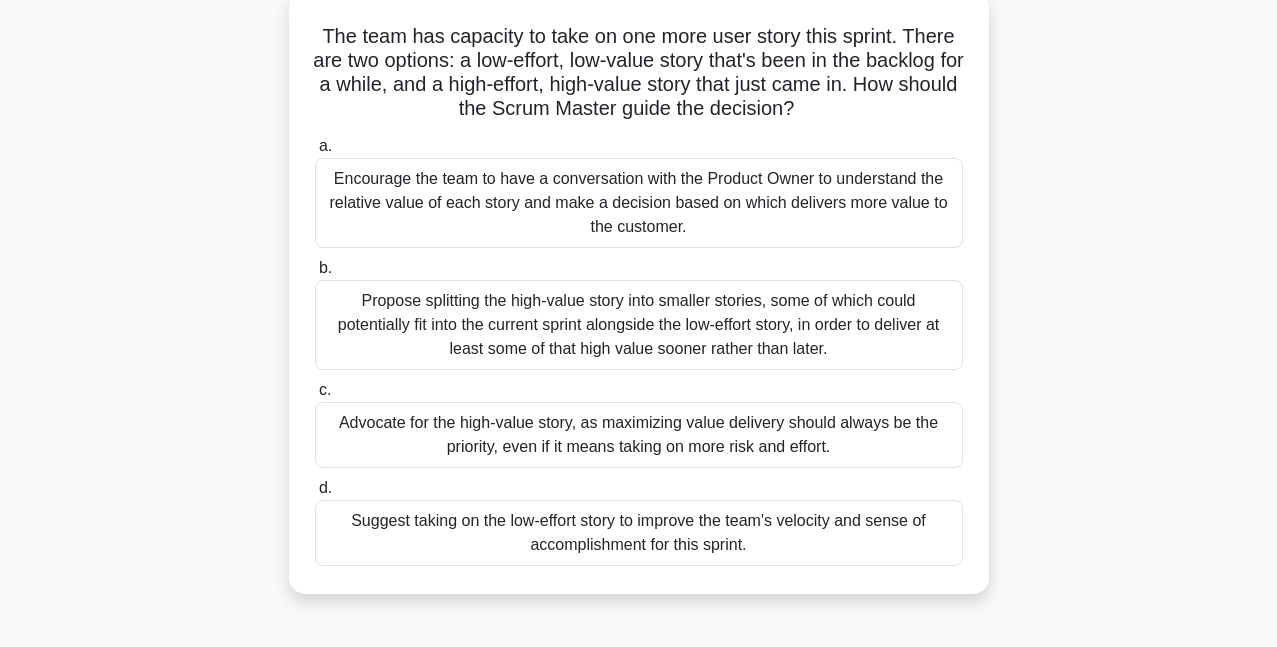 click on "Encourage the team to have a conversation with the Product Owner to understand the relative value of each story and make a decision based on which delivers more value to the customer." at bounding box center [639, 203] 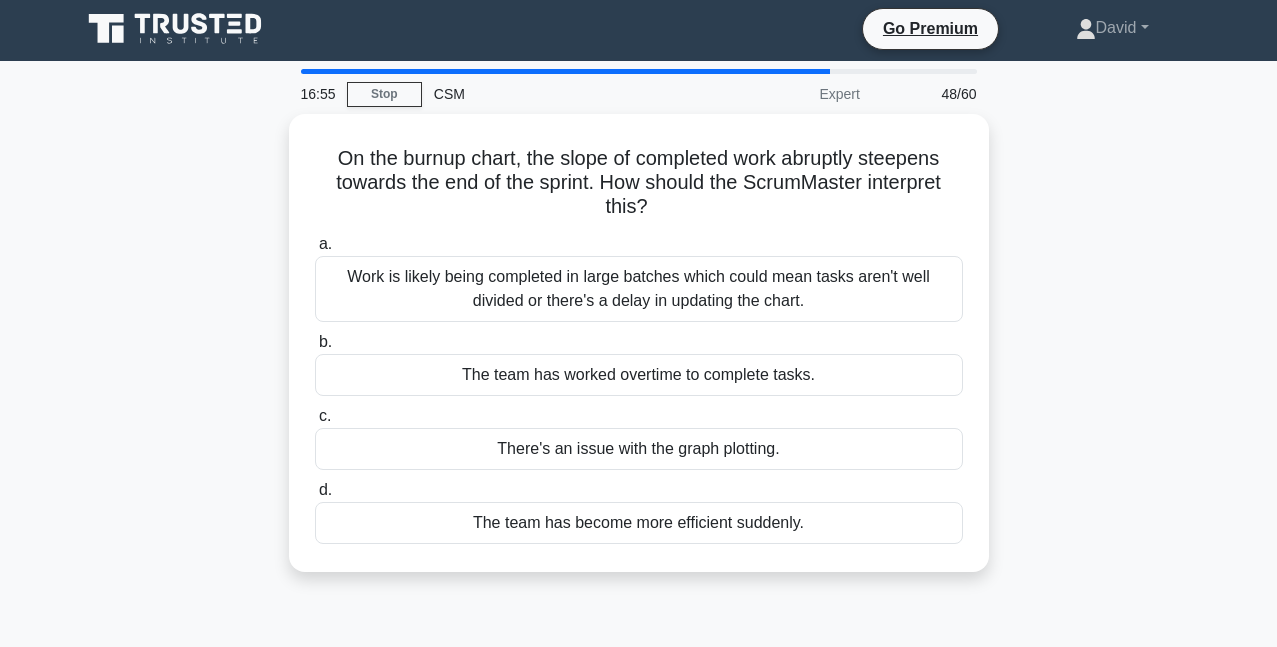 scroll, scrollTop: 0, scrollLeft: 0, axis: both 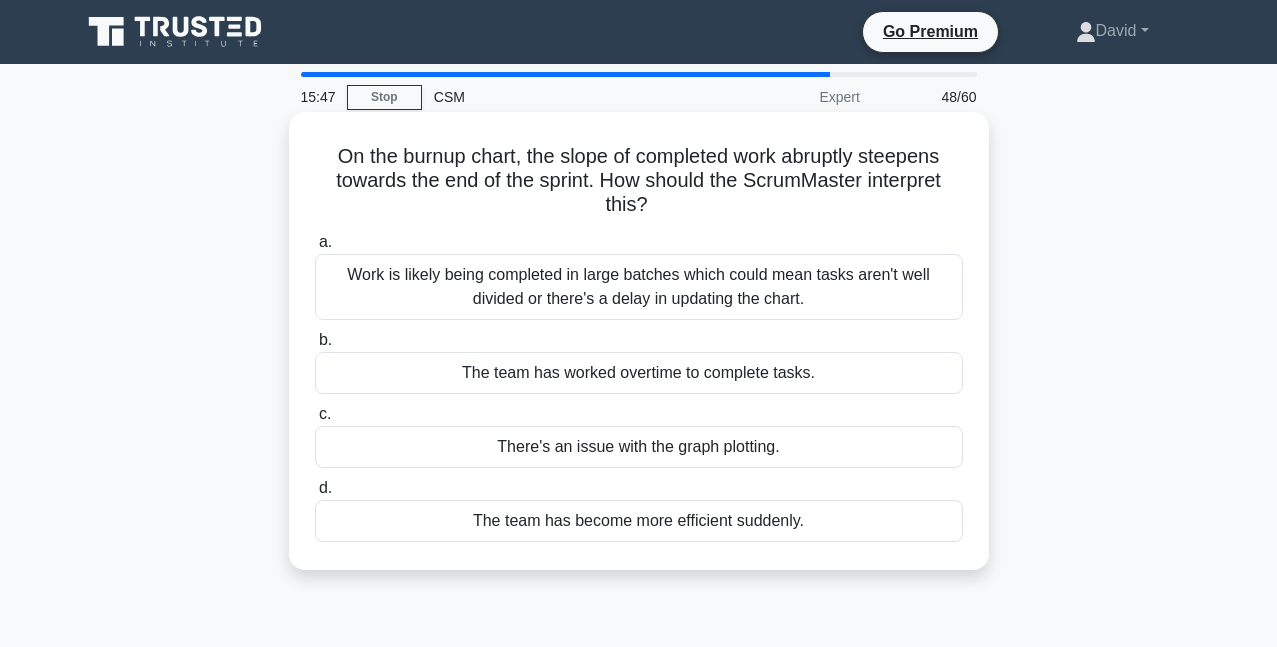 click on "Work is likely being completed in large batches which could mean tasks aren't well divided or there's a delay in updating the chart." at bounding box center (639, 287) 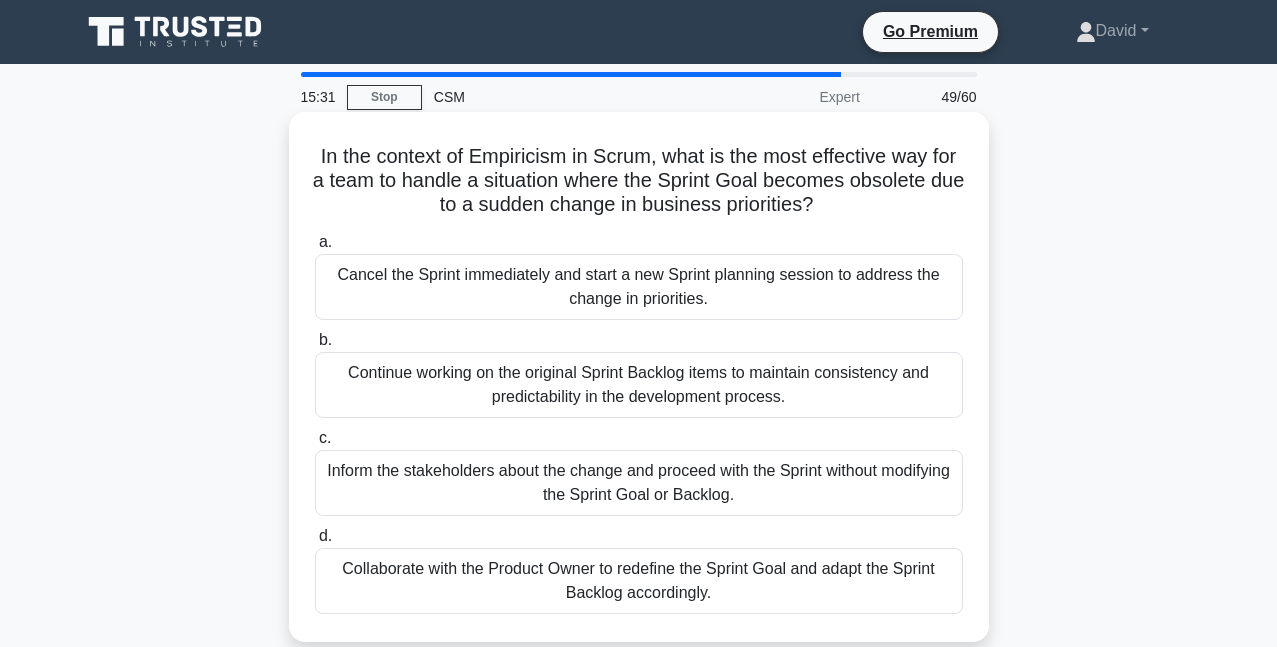 click on "Collaborate with the Product Owner to redefine the Sprint Goal and adapt the Sprint Backlog accordingly." at bounding box center [639, 581] 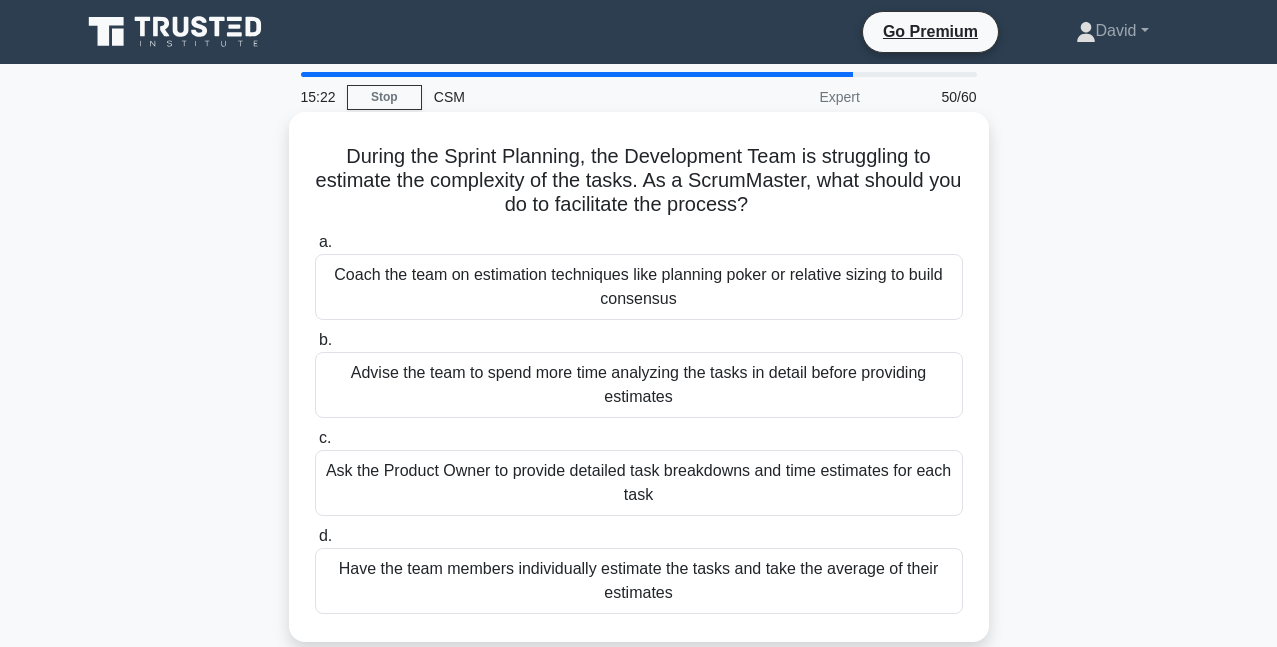 click on "Ask the Product Owner to provide detailed task breakdowns and time estimates for each task" at bounding box center (639, 483) 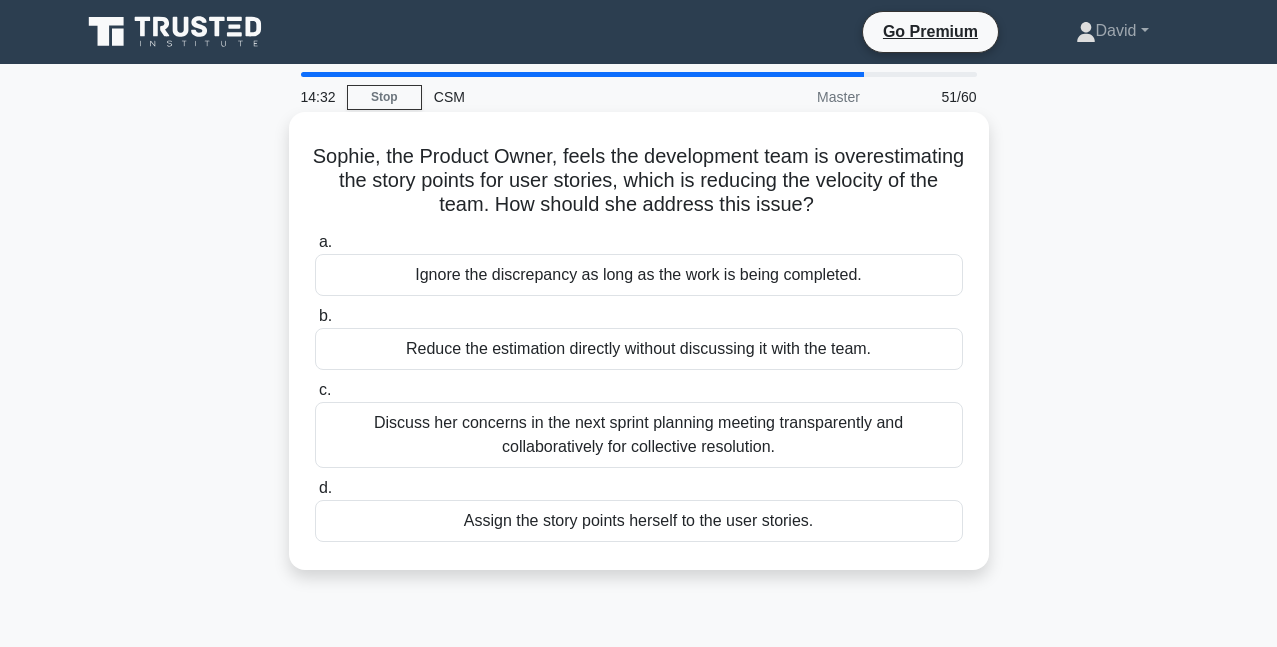 click on "Discuss her concerns in the next sprint planning meeting transparently and collaboratively for collective resolution." at bounding box center [639, 435] 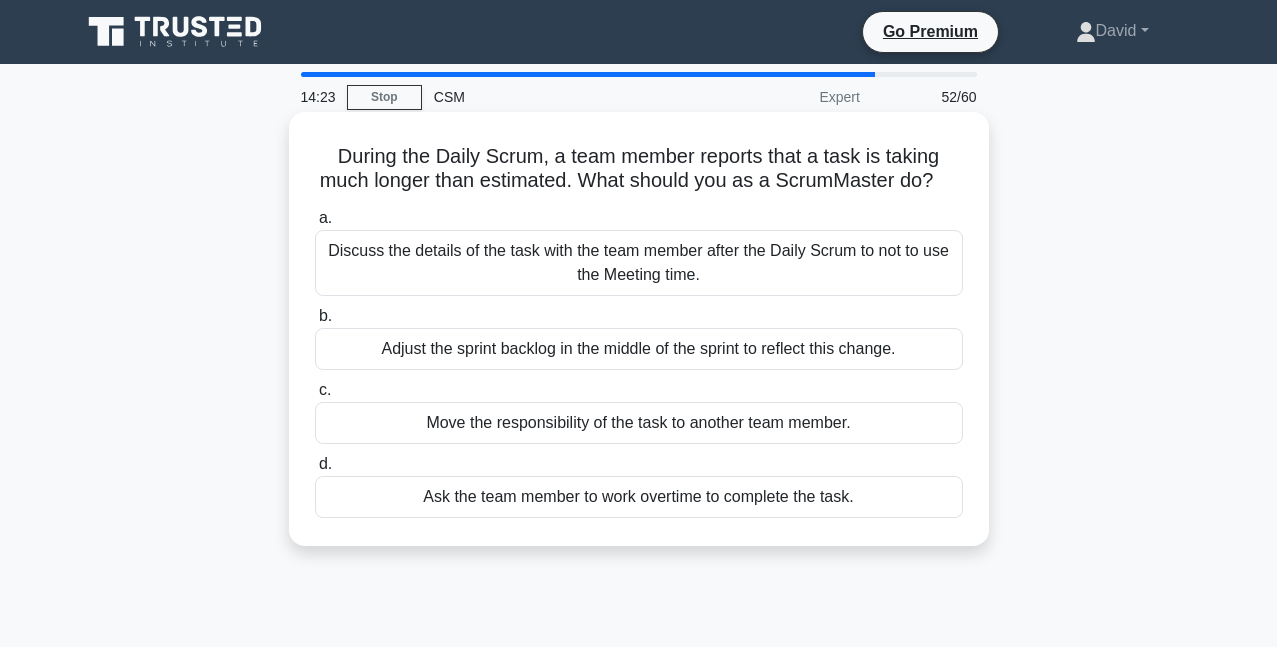 click on "Discuss the details of the task with the team member after the Daily Scrum to not to use the Meeting time." at bounding box center [639, 263] 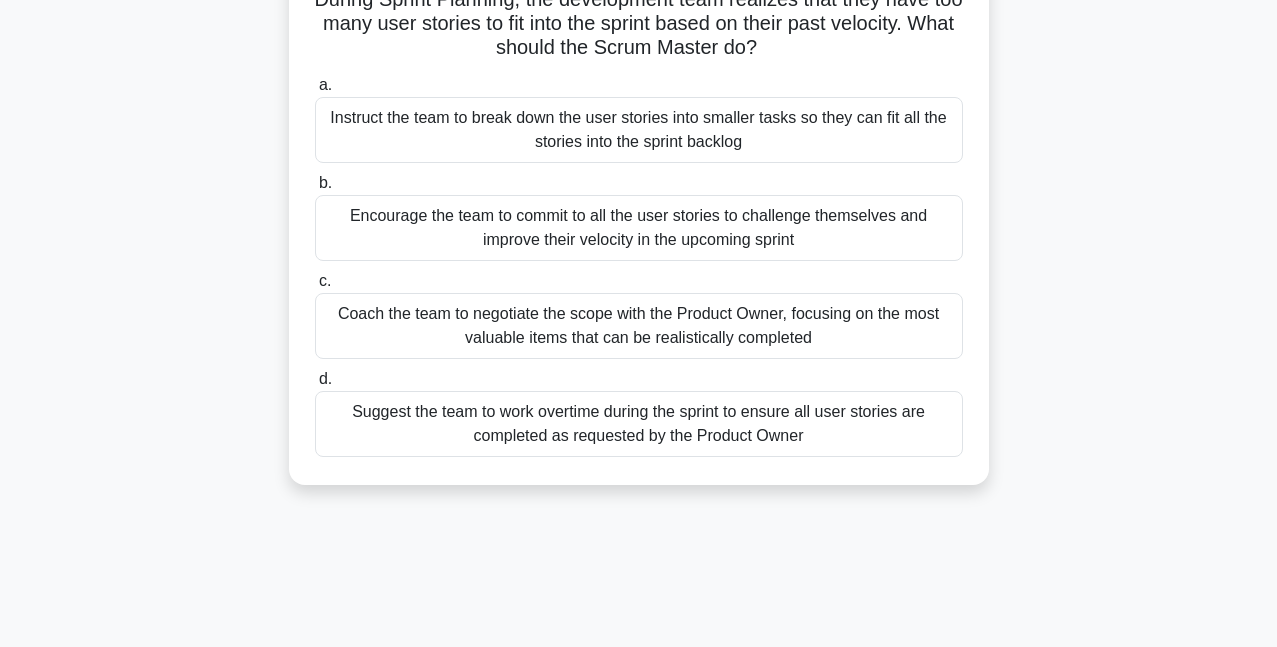 scroll, scrollTop: 160, scrollLeft: 0, axis: vertical 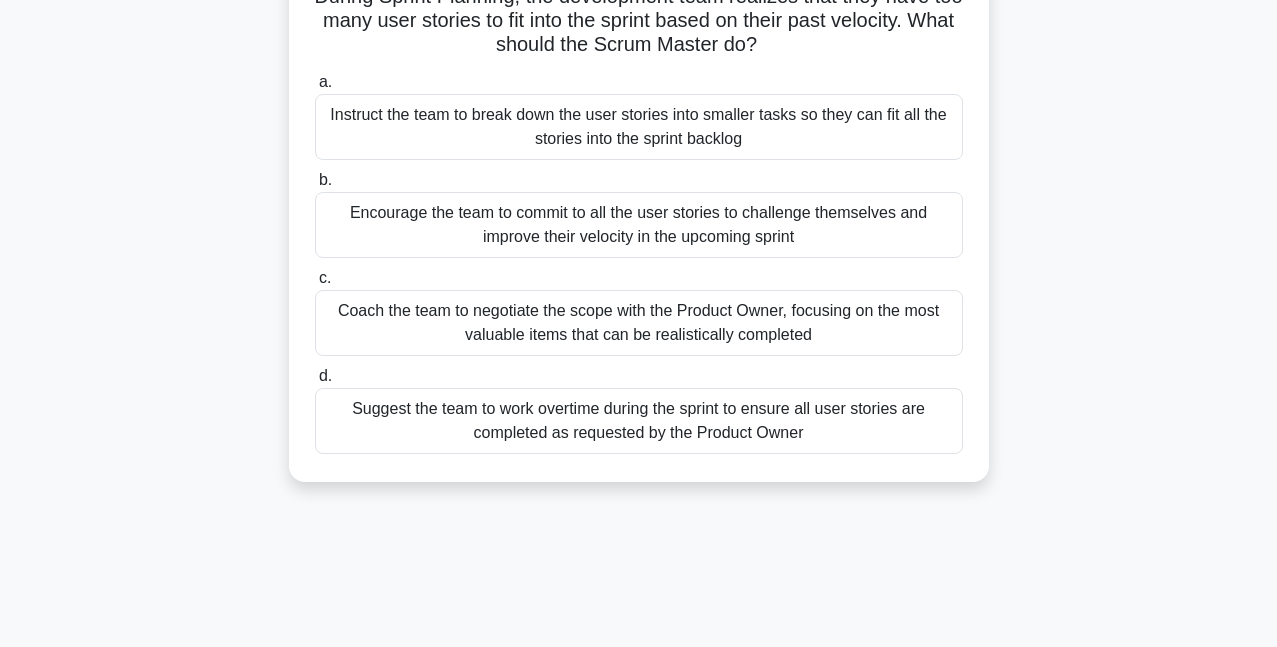 click on "a.
Instruct the team to break down the user stories into smaller tasks so they can fit all the stories into the sprint backlog" at bounding box center [639, 115] 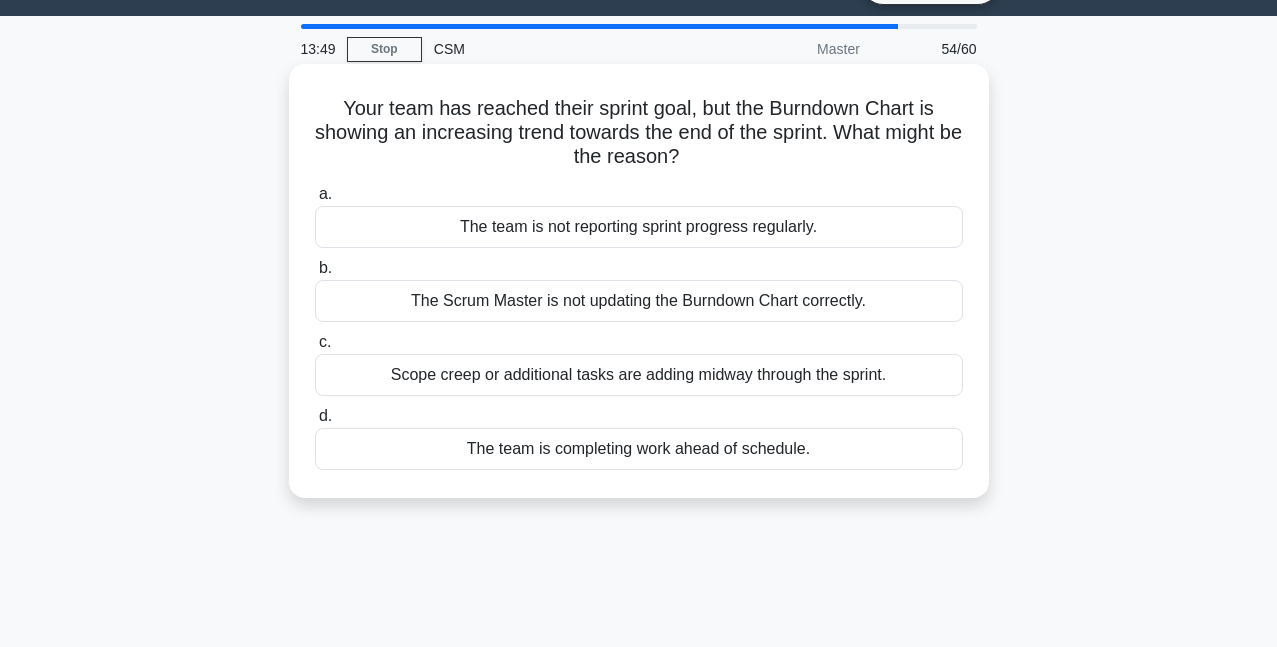 scroll, scrollTop: 0, scrollLeft: 0, axis: both 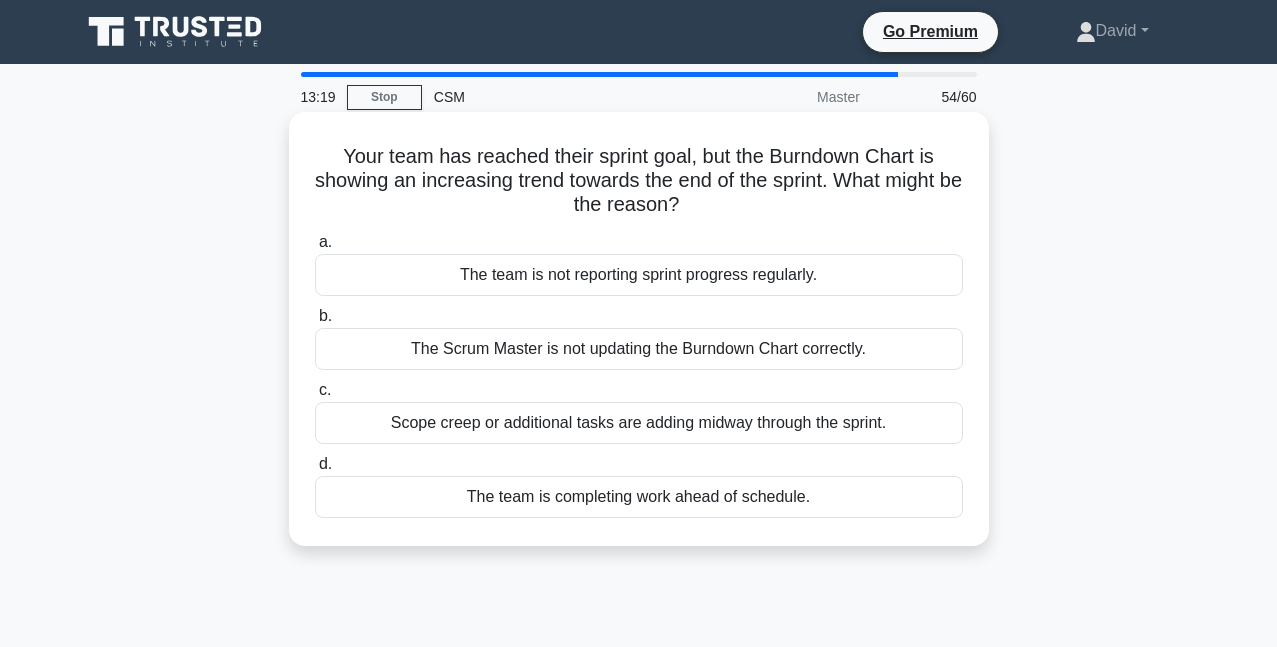 click on "The Scrum Master is not updating the Burndown Chart correctly." at bounding box center [639, 349] 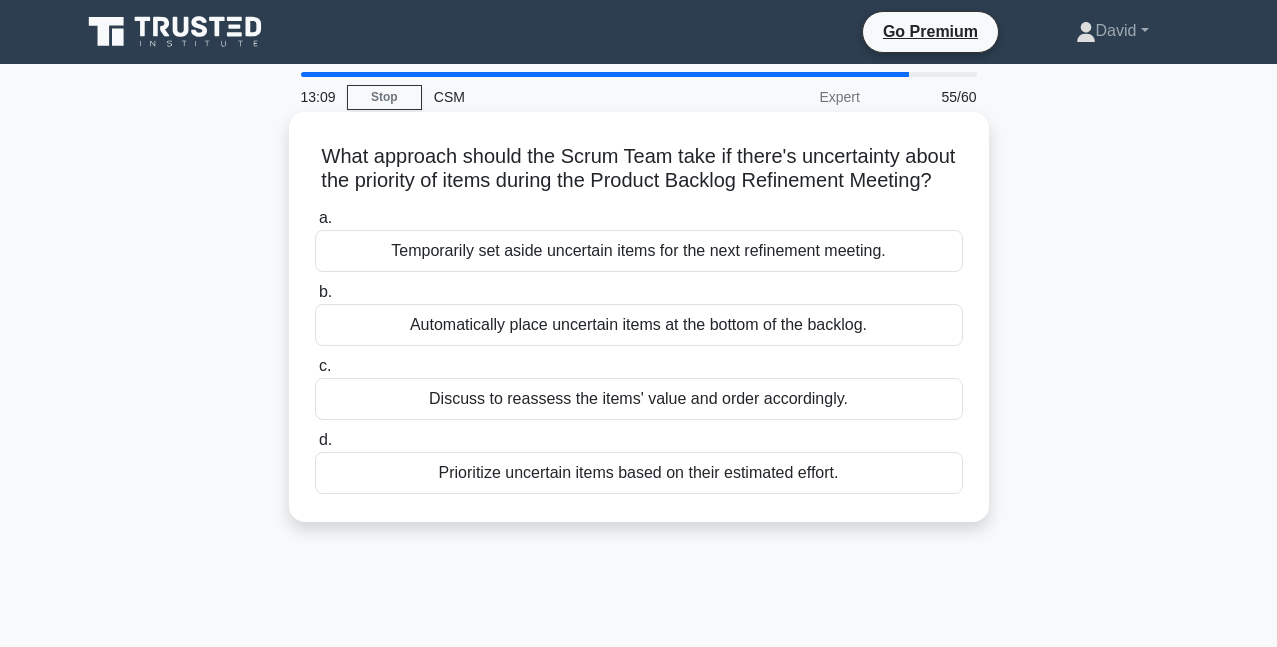 click on "Discuss to reassess the items' value and order accordingly." at bounding box center [639, 399] 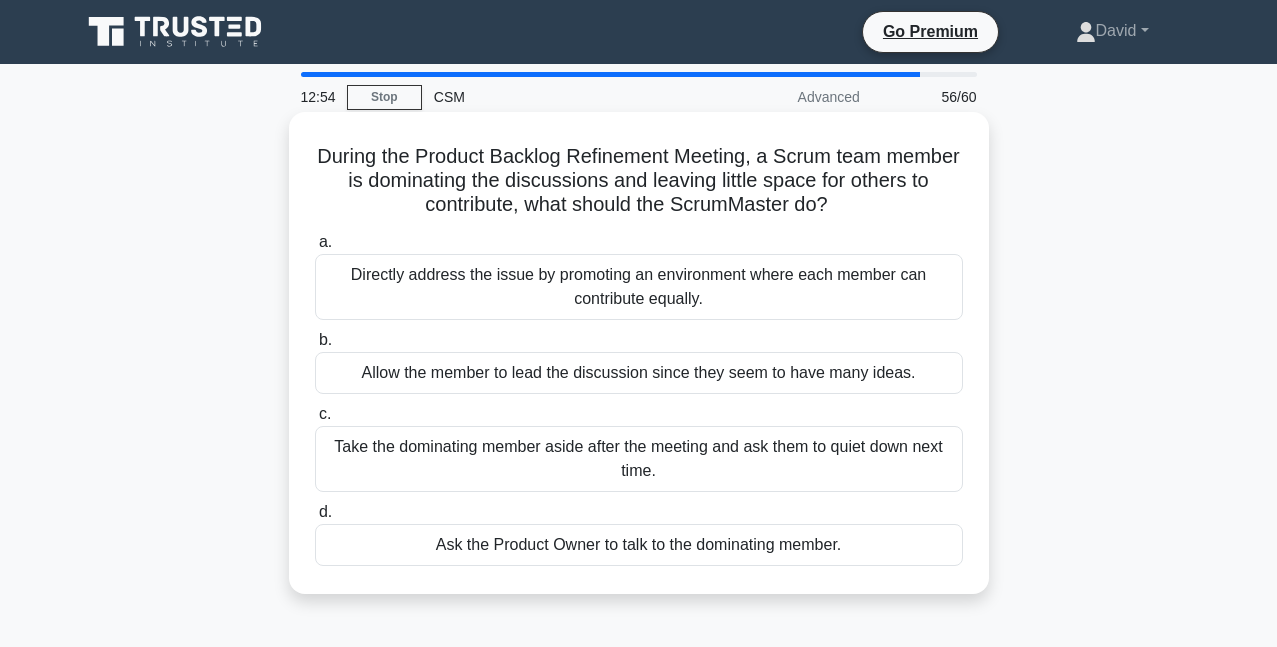 click on "Take the dominating member aside after the meeting and ask them to quiet down next time." at bounding box center (639, 459) 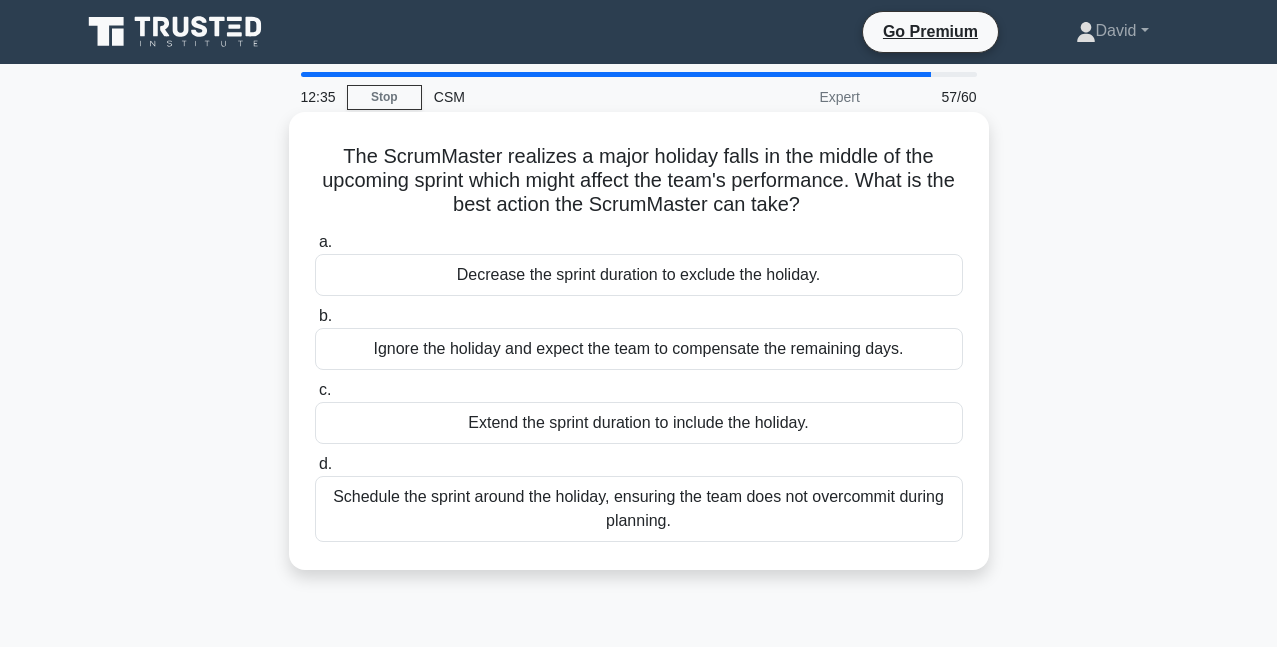 click on "Schedule the sprint around the holiday, ensuring the team does not overcommit during planning." at bounding box center (639, 509) 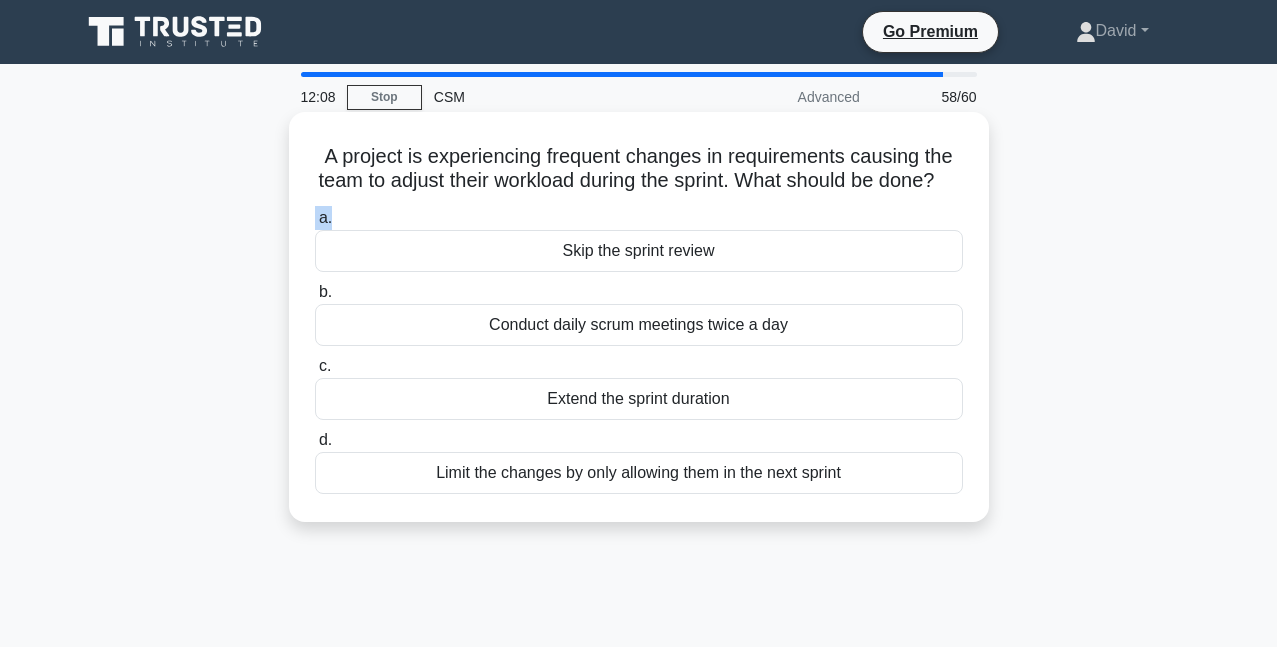 drag, startPoint x: 646, startPoint y: 236, endPoint x: 503, endPoint y: 216, distance: 144.39183 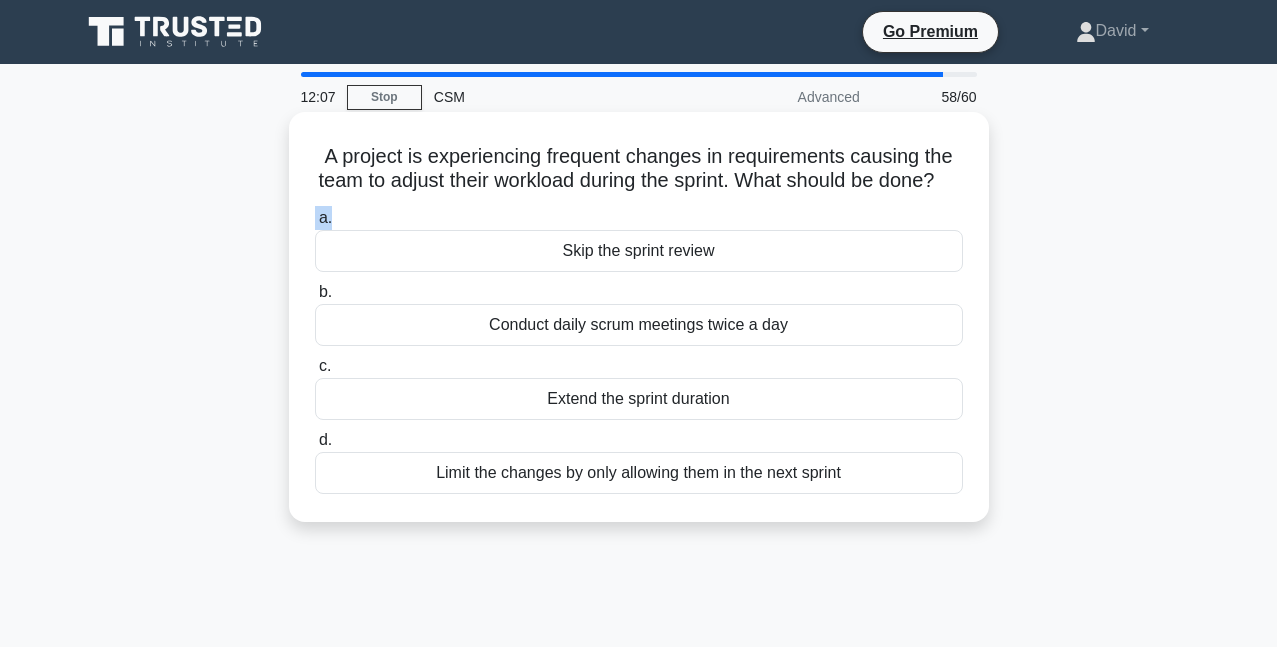 click on "A project is experiencing frequent changes in requirements causing the team to adjust their workload during the sprint. What should be done?
.spinner_0XTQ{transform-origin:center;animation:spinner_y6GP .75s linear infinite}@keyframes spinner_y6GP{100%{transform:rotate(360deg)}}" at bounding box center (639, 169) 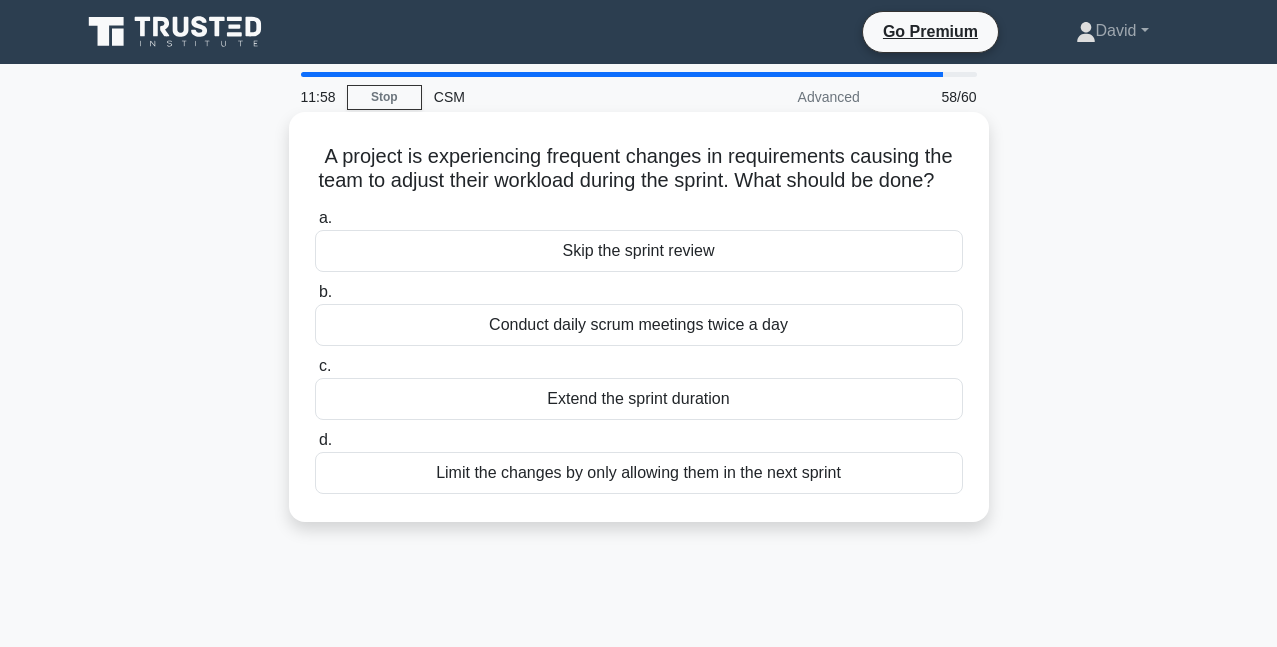 click on "Limit the changes by only allowing them in the next sprint" at bounding box center [639, 473] 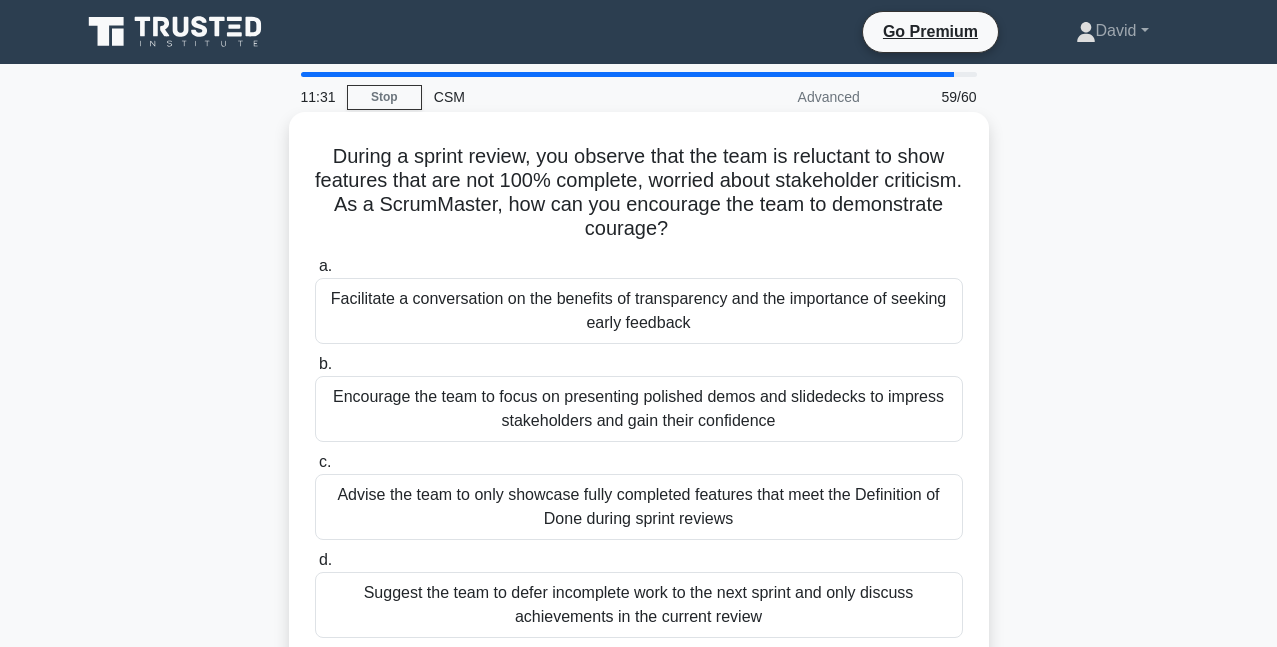 click on "Encourage the team to focus on presenting polished demos and slidedecks to impress stakeholders and gain their confidence" at bounding box center (639, 409) 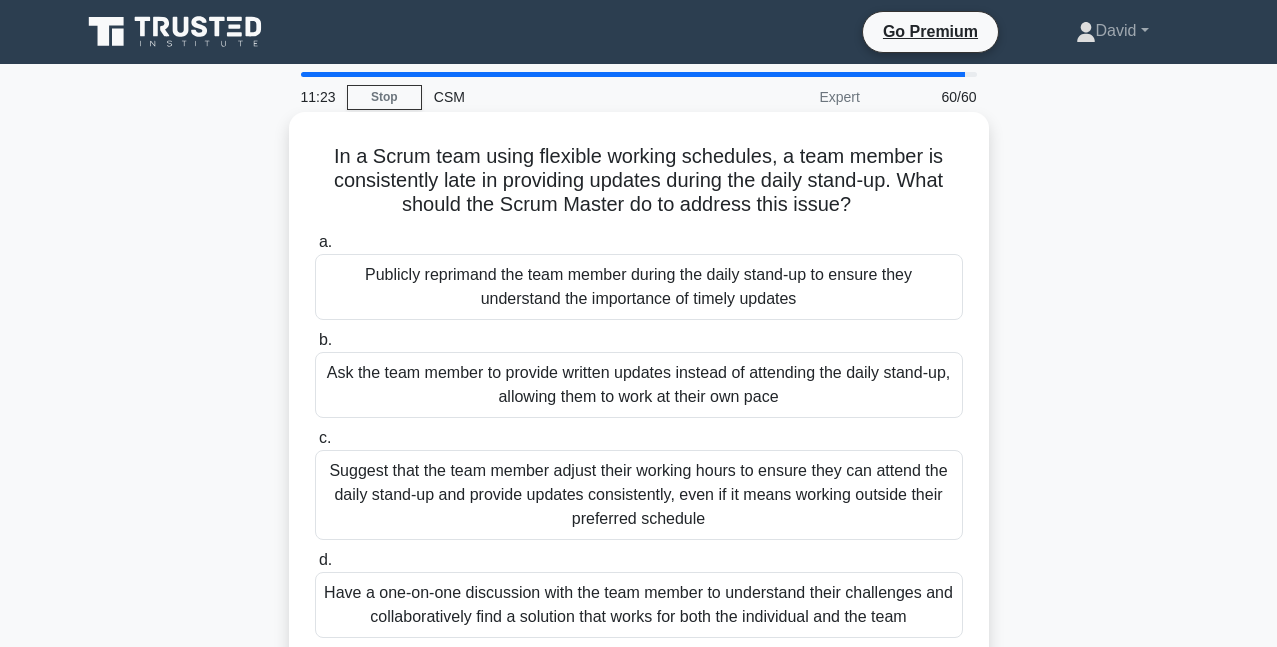 click on "Have a one-on-one discussion with the team member to understand their challenges and collaboratively find a solution that works for both the individual and the team" at bounding box center (639, 605) 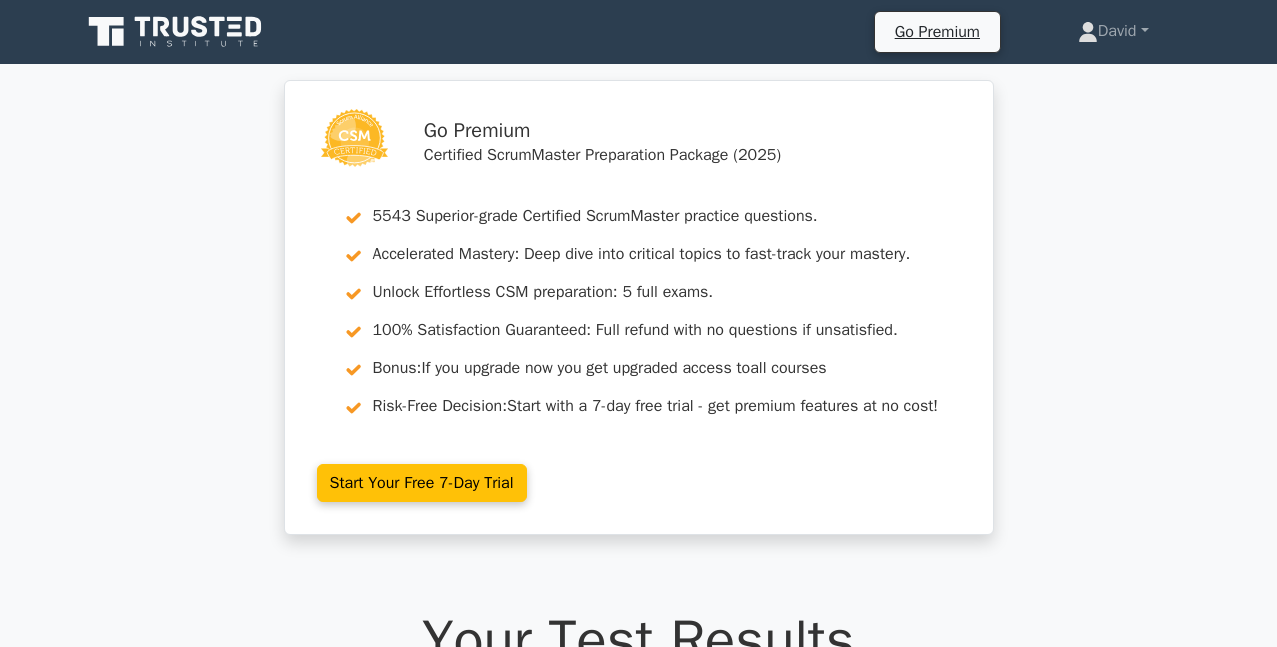 scroll, scrollTop: 0, scrollLeft: 0, axis: both 